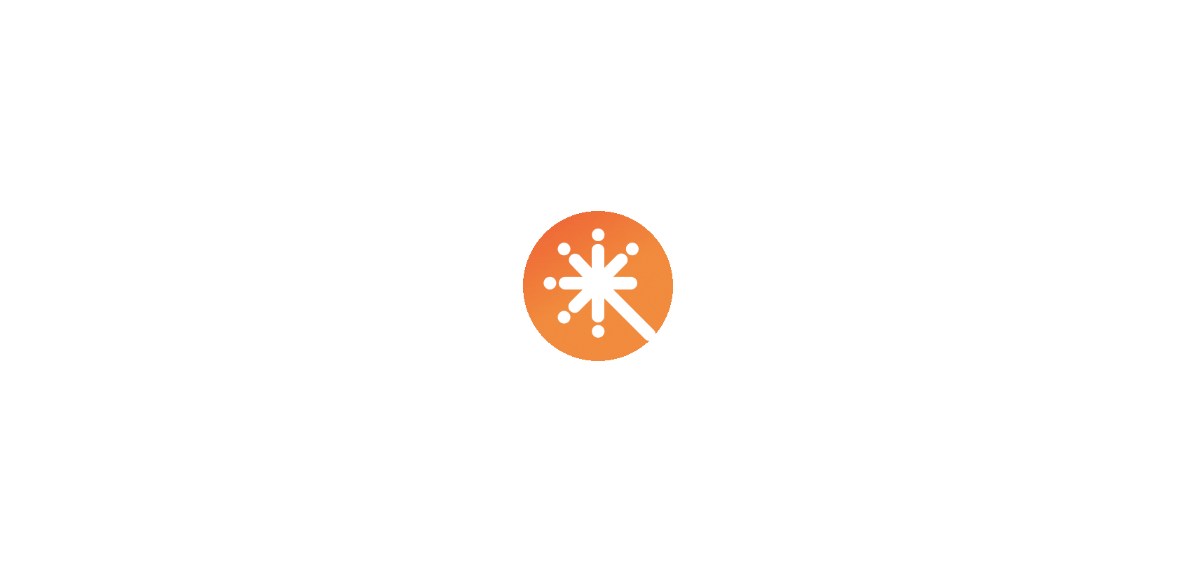 scroll, scrollTop: 0, scrollLeft: 0, axis: both 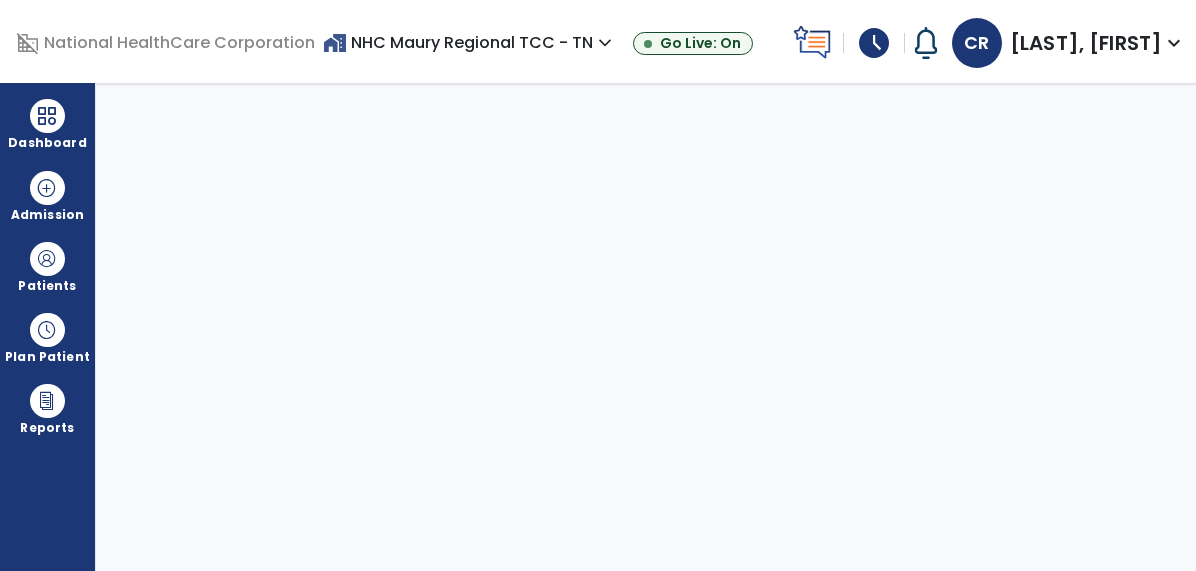 select on "****" 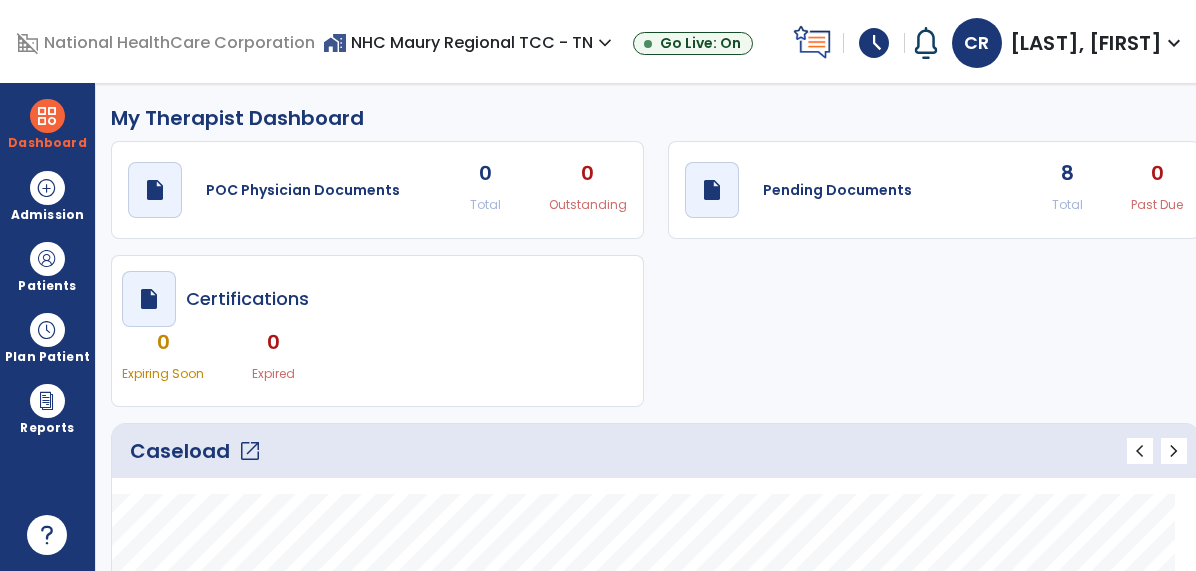 click on "Caseload   open_in_new" 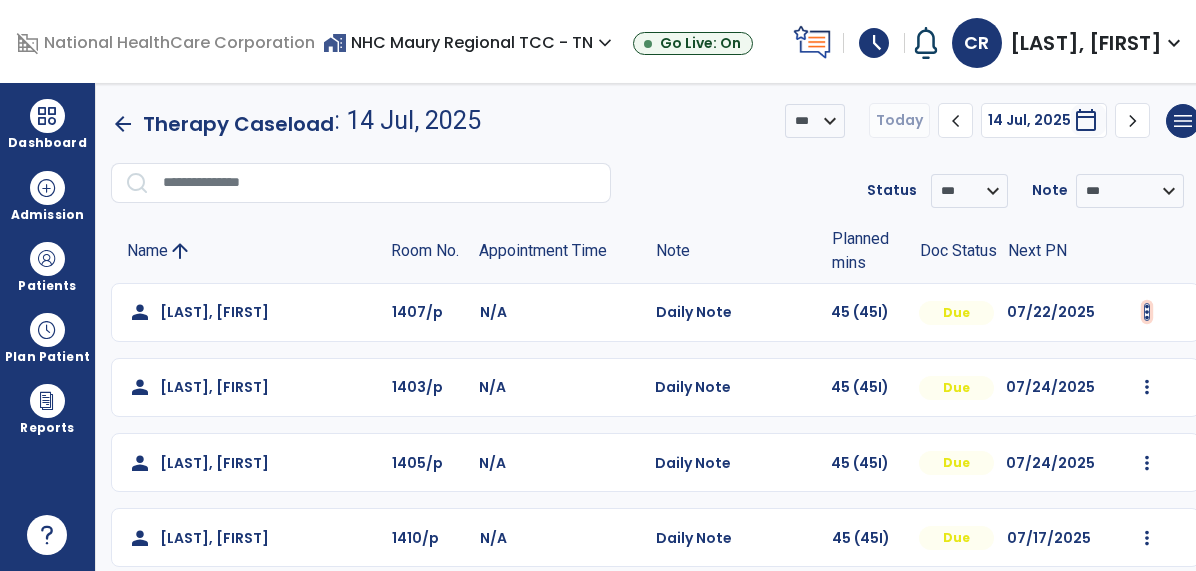 click at bounding box center [1147, 312] 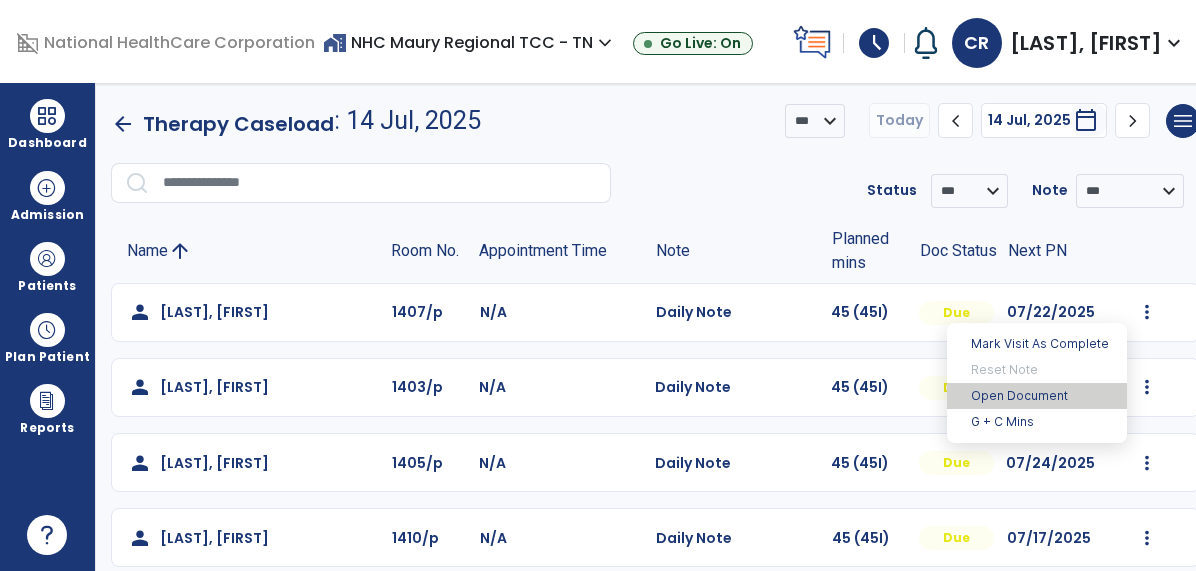 click on "Open Document" at bounding box center (1037, 396) 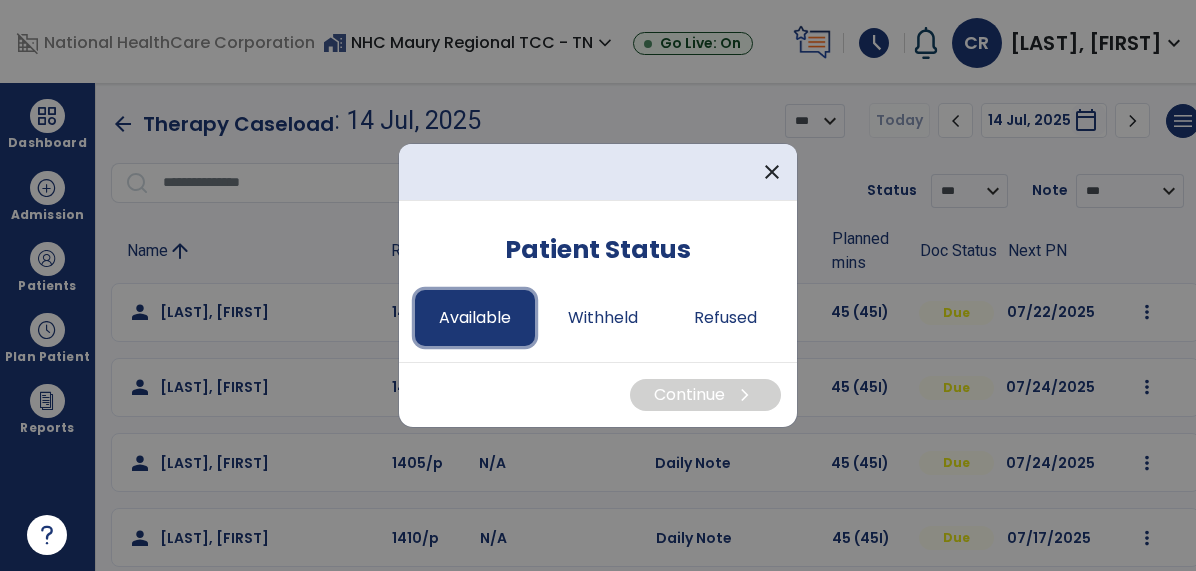 click on "Available" at bounding box center (475, 318) 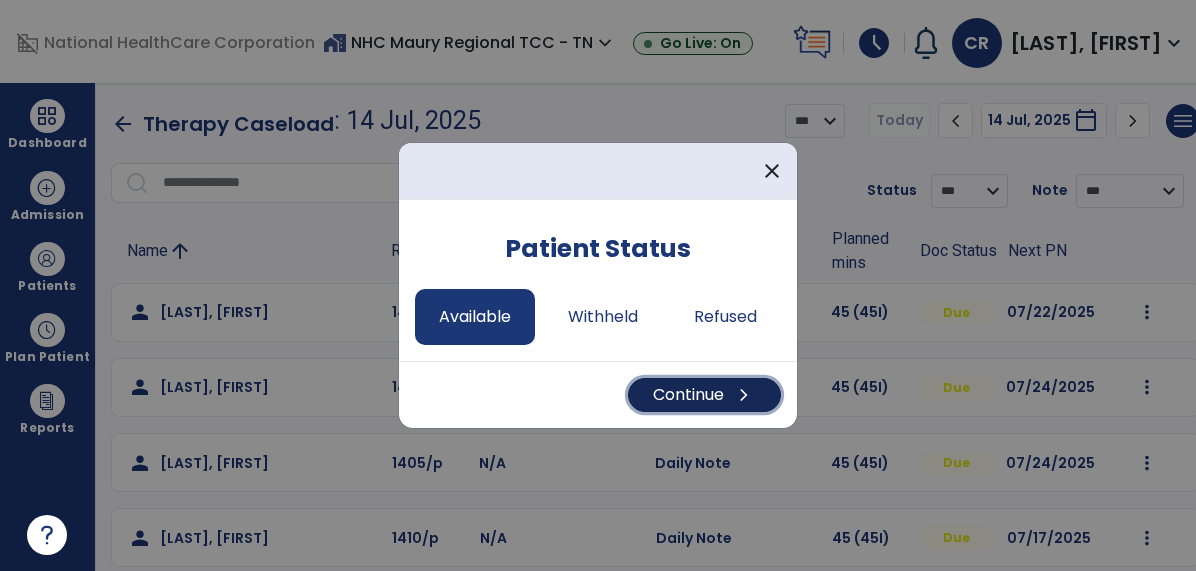 click on "Continue   chevron_right" at bounding box center (704, 395) 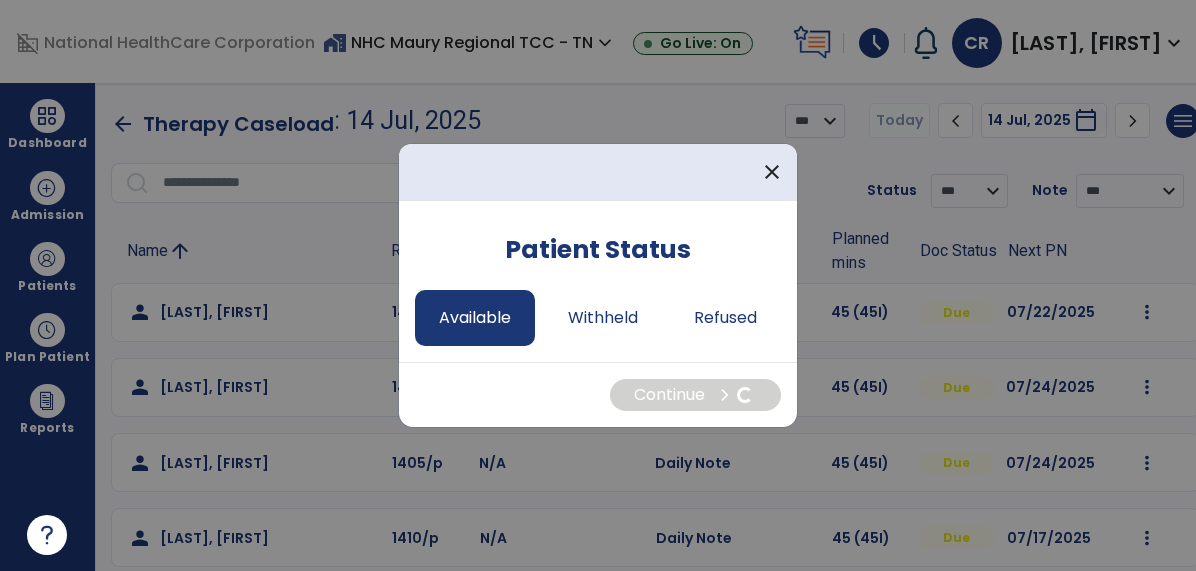 select on "*" 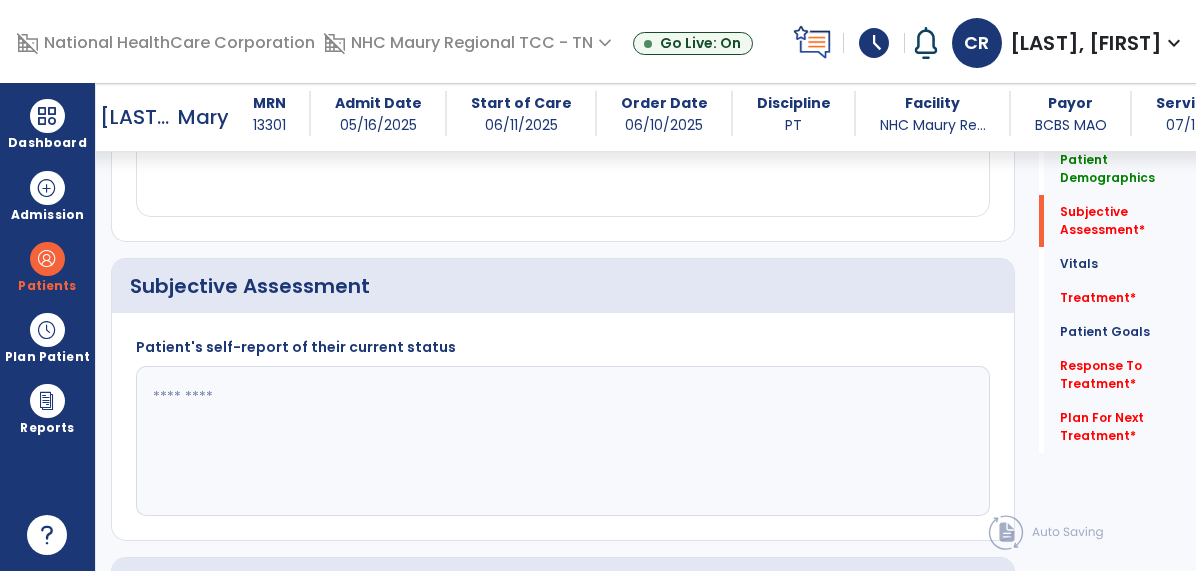 scroll, scrollTop: 383, scrollLeft: 0, axis: vertical 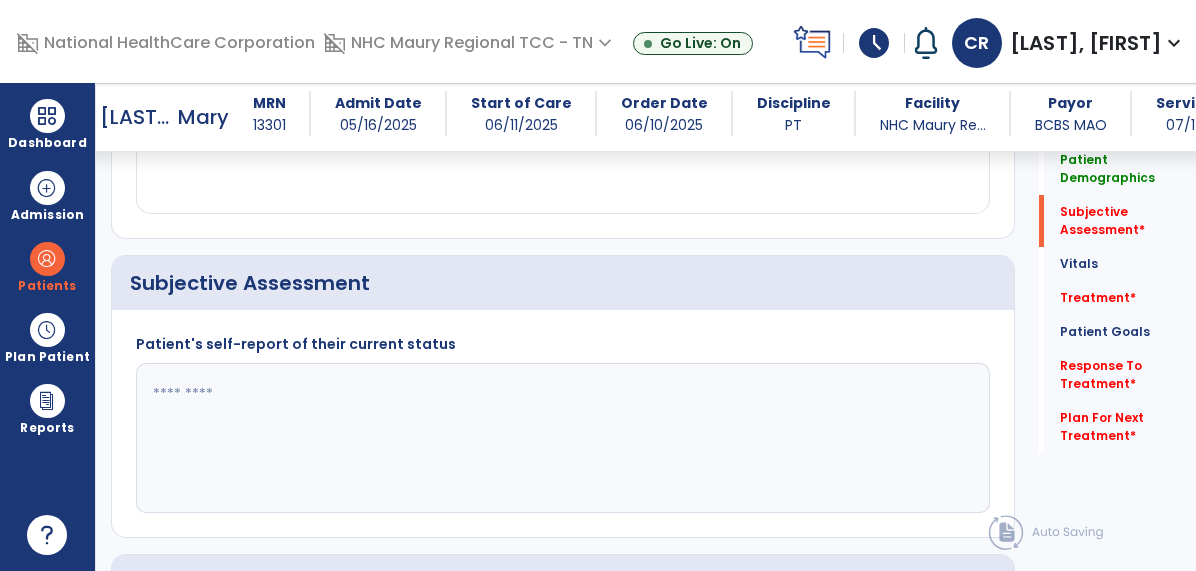 click 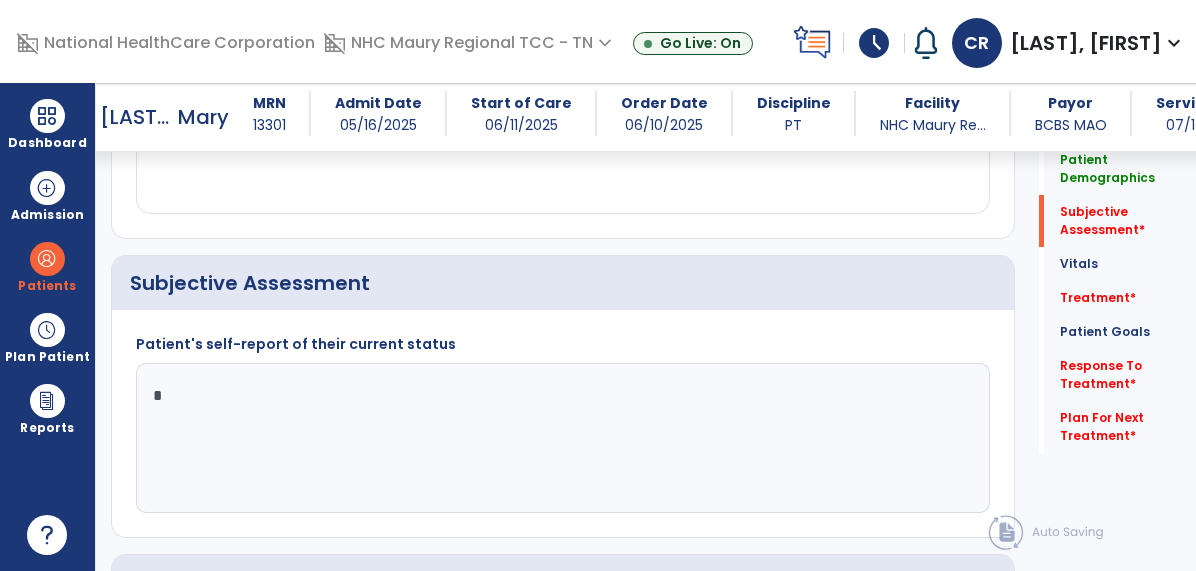click on "*" 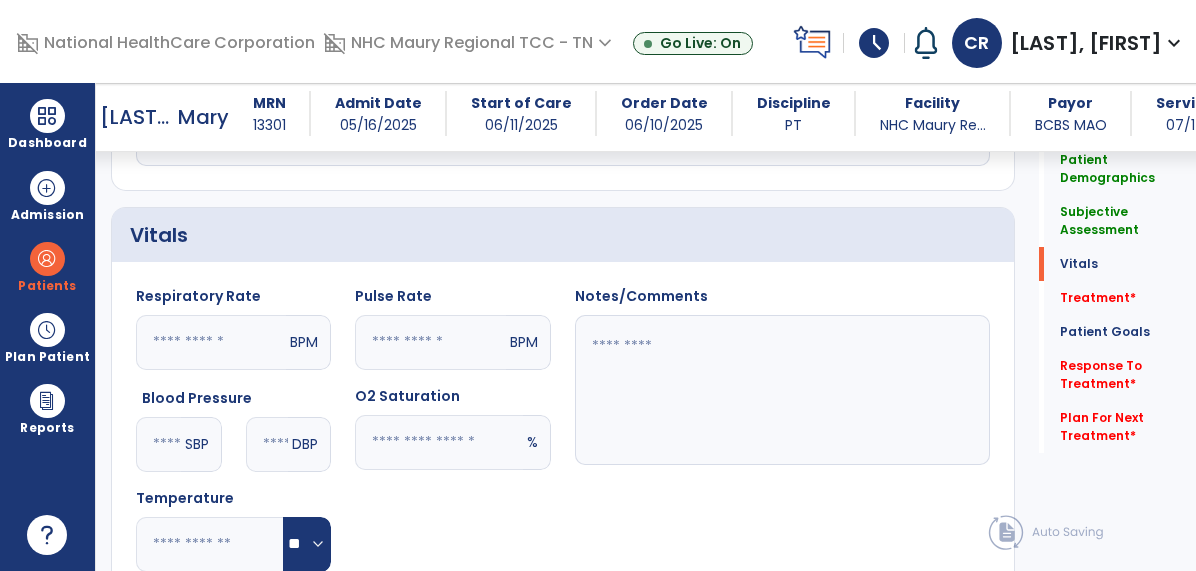 scroll, scrollTop: 726, scrollLeft: 0, axis: vertical 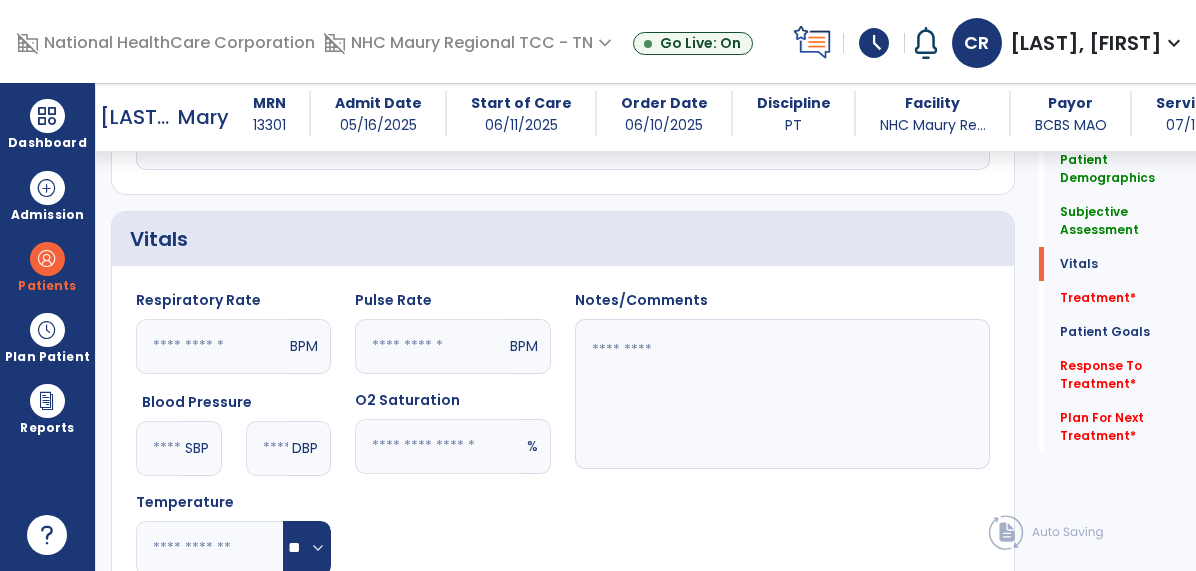 type on "**********" 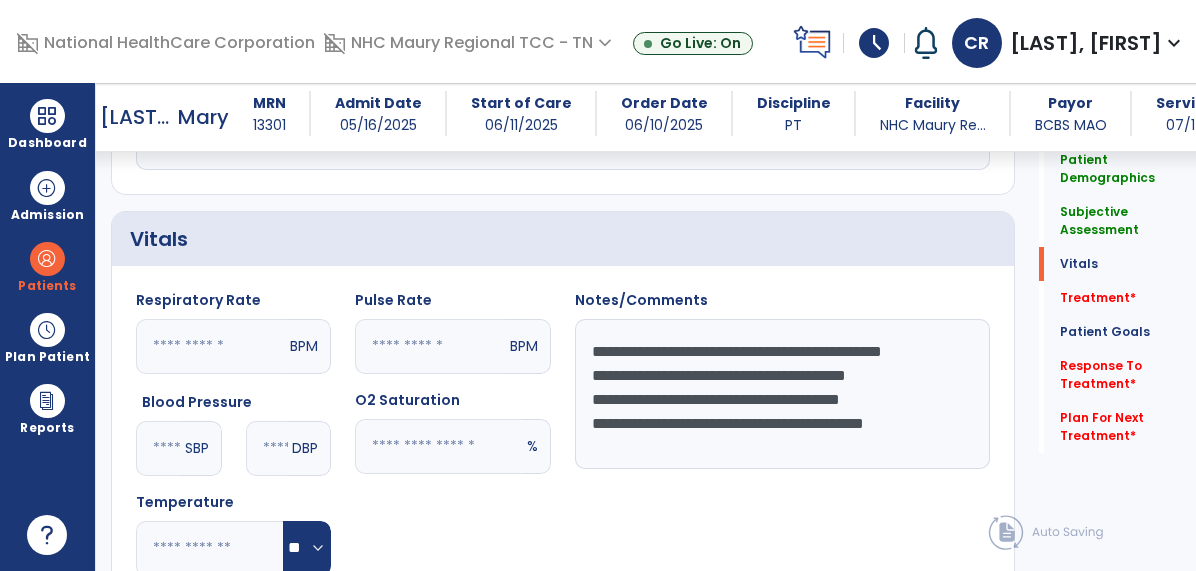 scroll, scrollTop: 15, scrollLeft: 0, axis: vertical 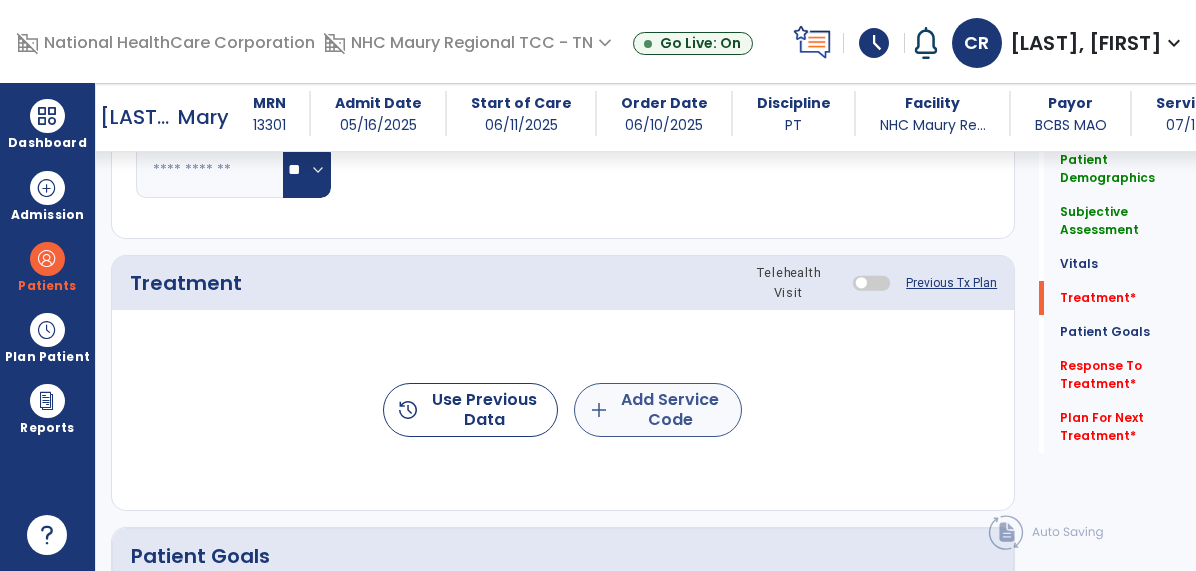 type on "**********" 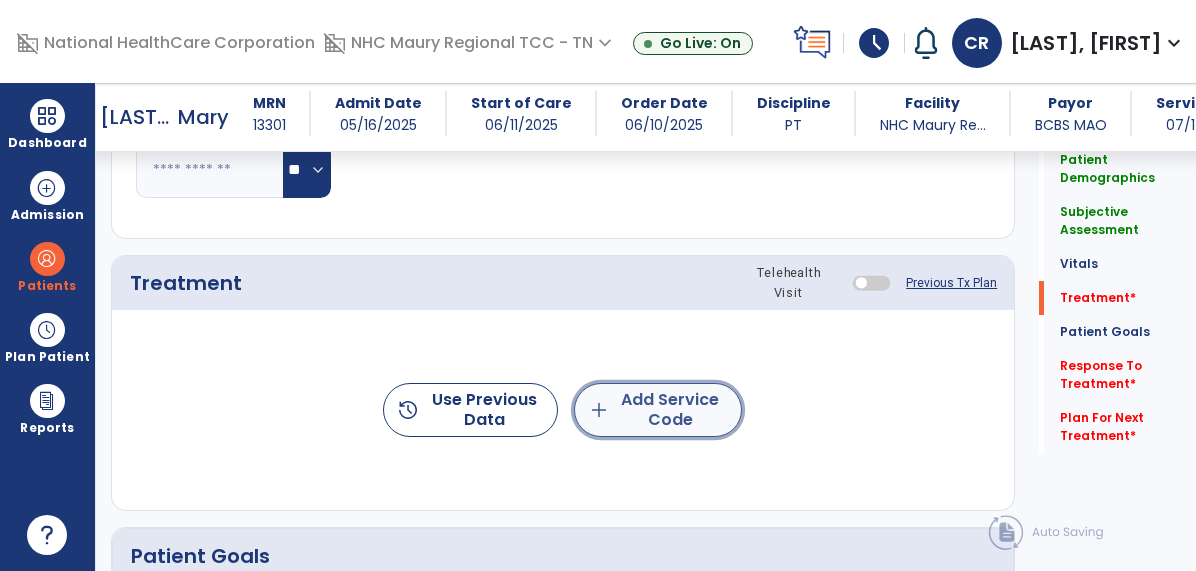 click on "add  Add Service Code" 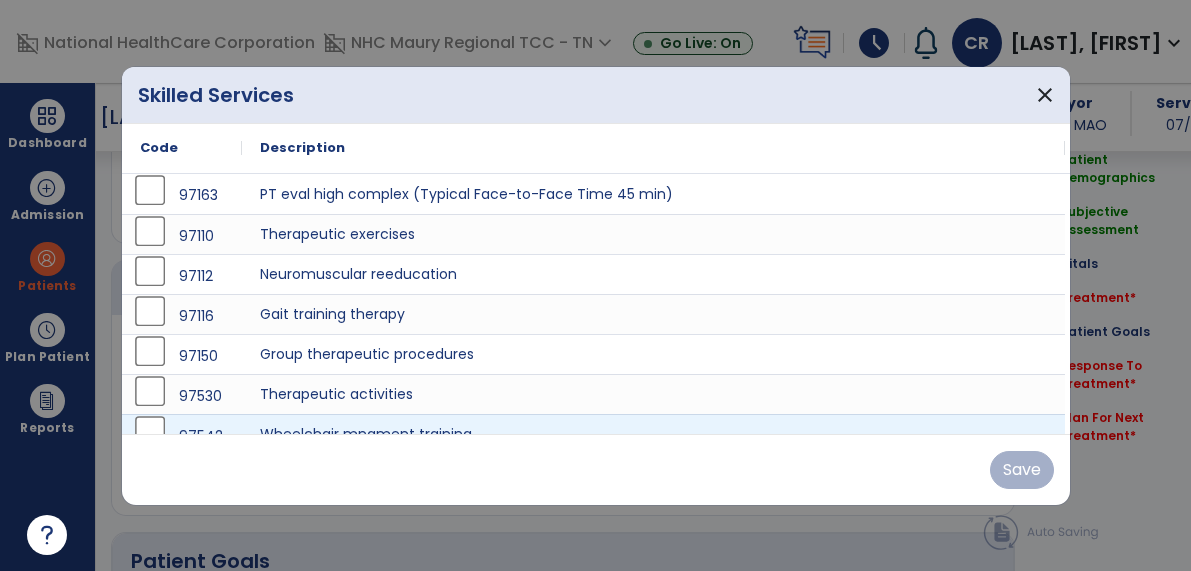 scroll, scrollTop: 1104, scrollLeft: 0, axis: vertical 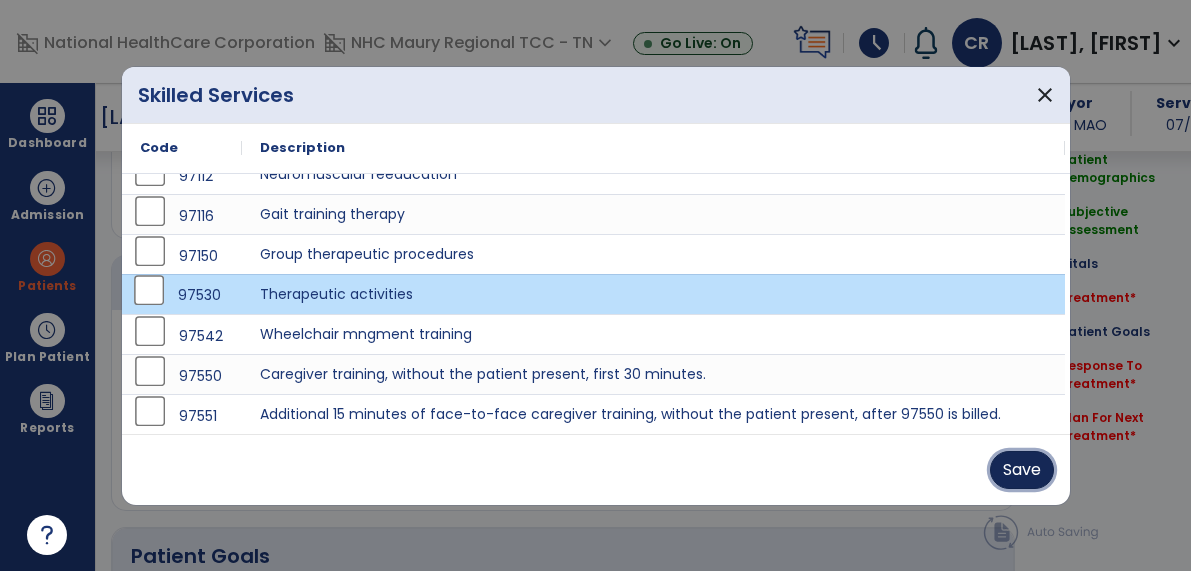 click on "Save" at bounding box center [1022, 470] 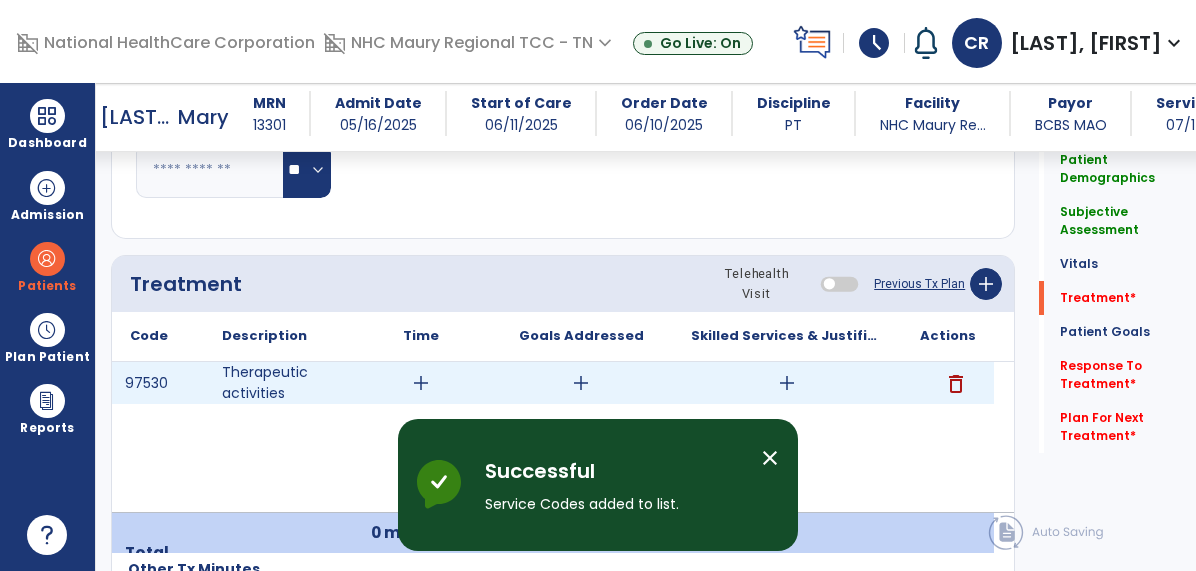 click on "add" at bounding box center [421, 383] 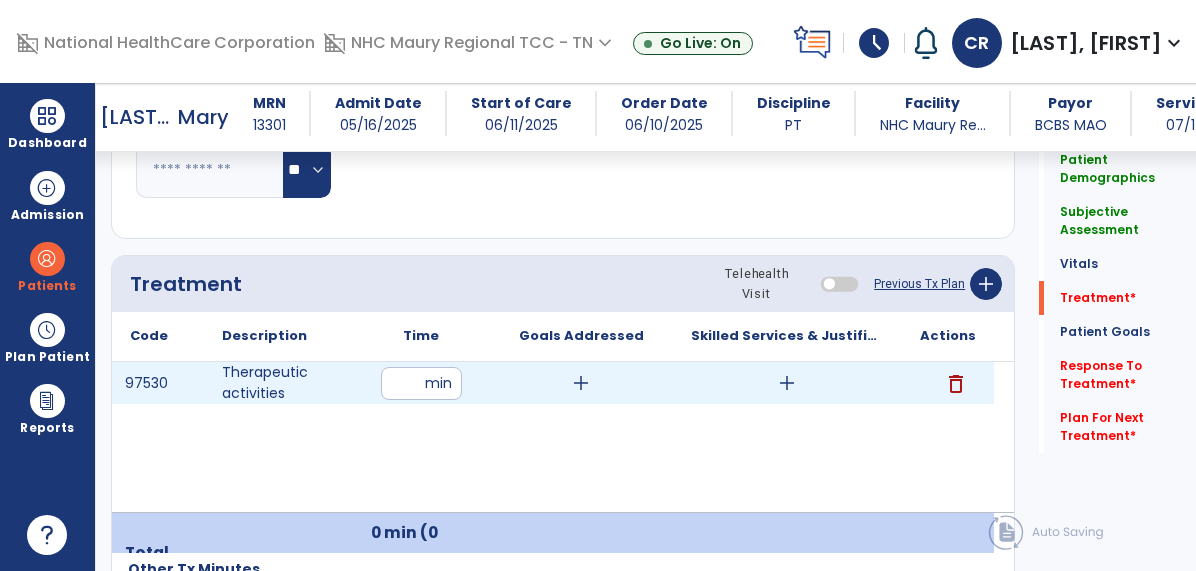 type on "**" 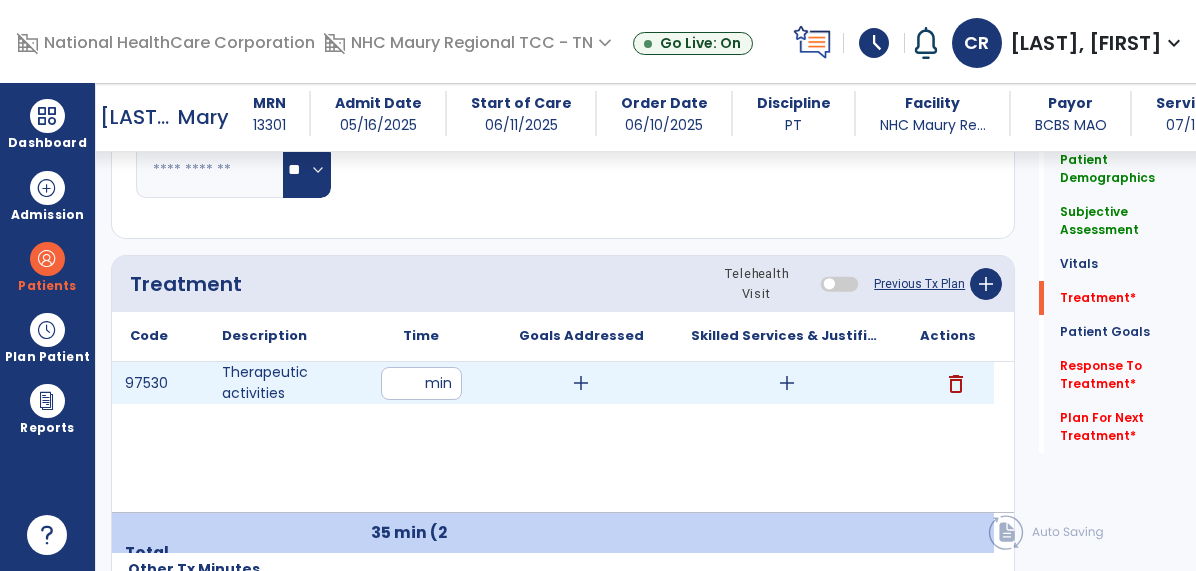 click on "add" at bounding box center (787, 383) 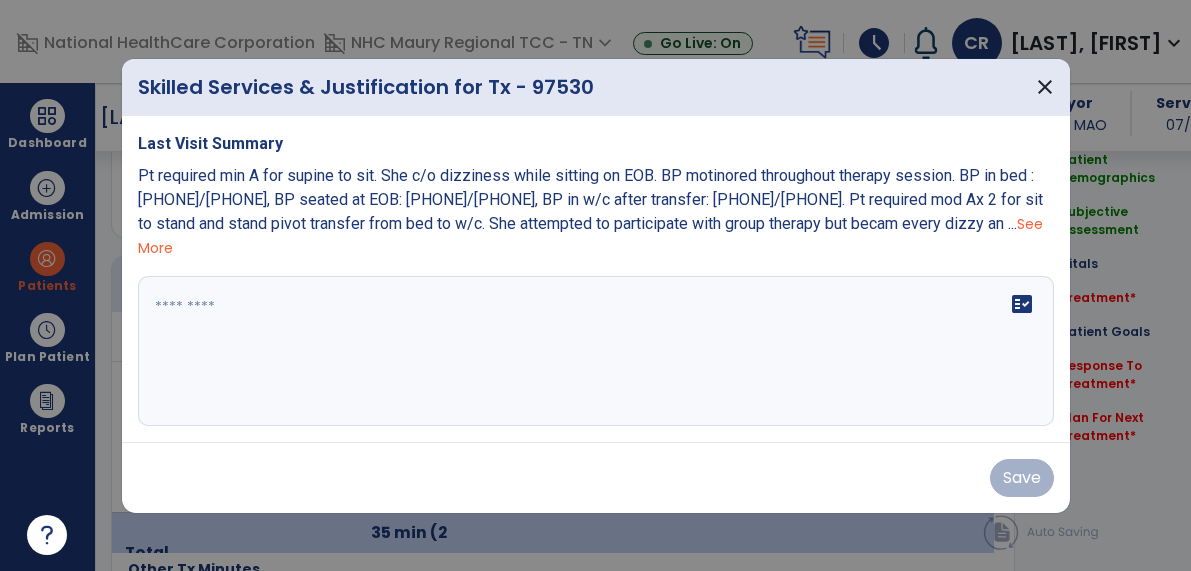 scroll, scrollTop: 1104, scrollLeft: 0, axis: vertical 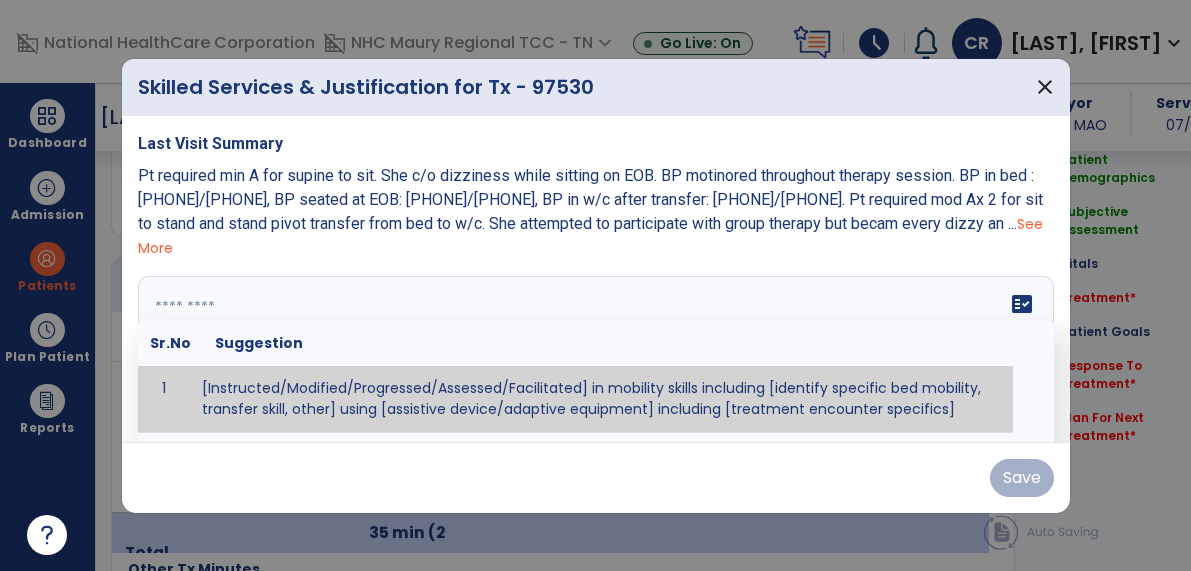 click on "fact_check  Sr.No Suggestion 1 [Instructed/Modified/Progressed/Assessed/Facilitated] in mobility skills including [identify specific bed mobility, transfer skill, other] using [assistive device/adaptive equipment] including [treatment encounter specifics]" at bounding box center (596, 351) 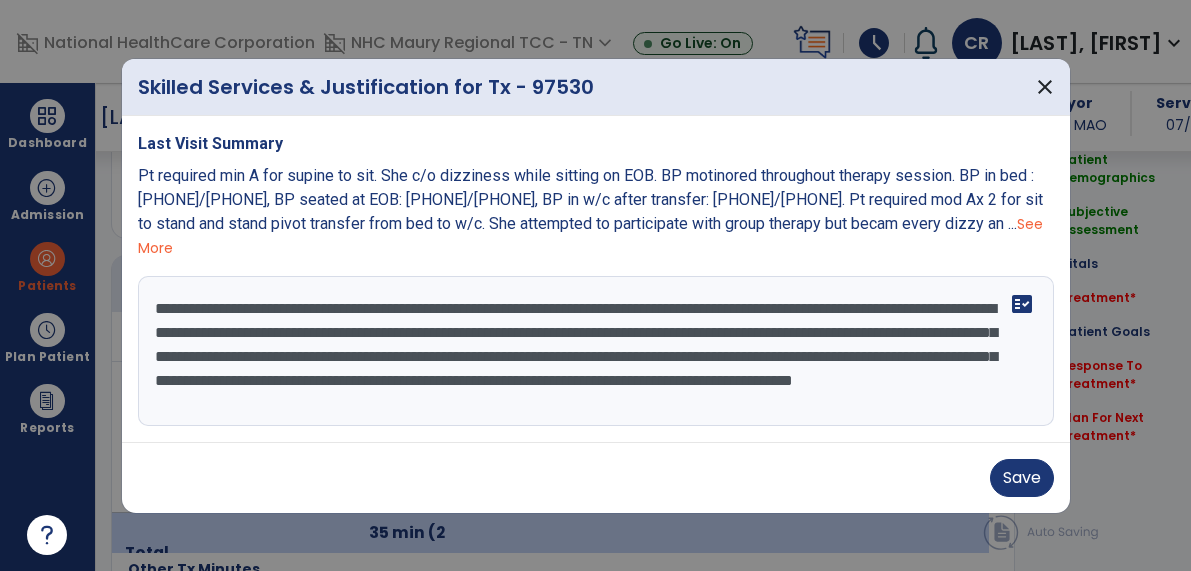 scroll, scrollTop: 16, scrollLeft: 0, axis: vertical 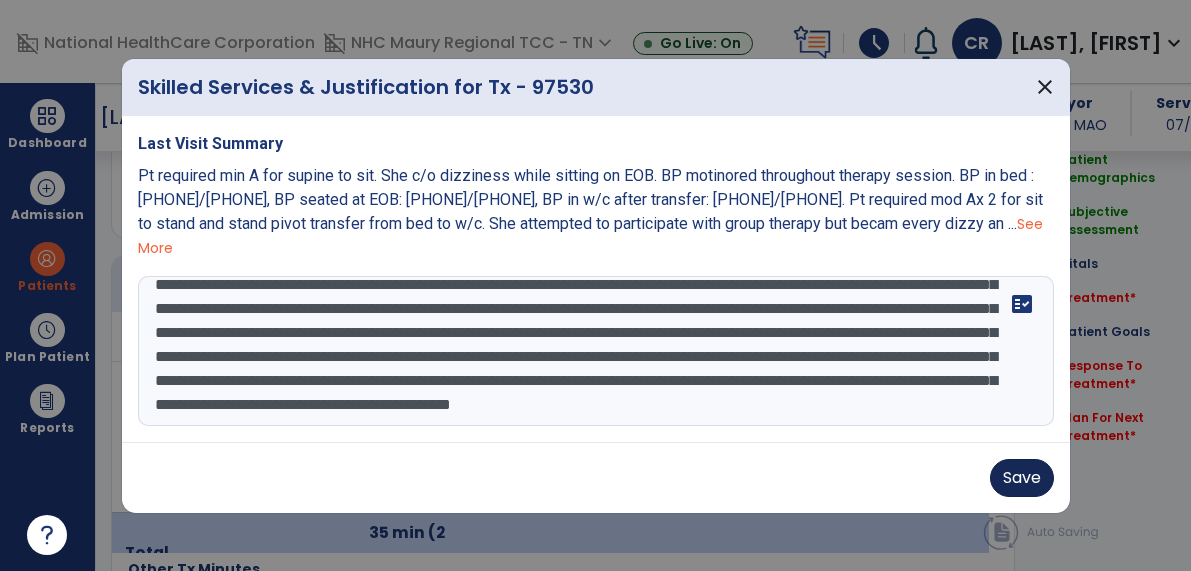 type on "**********" 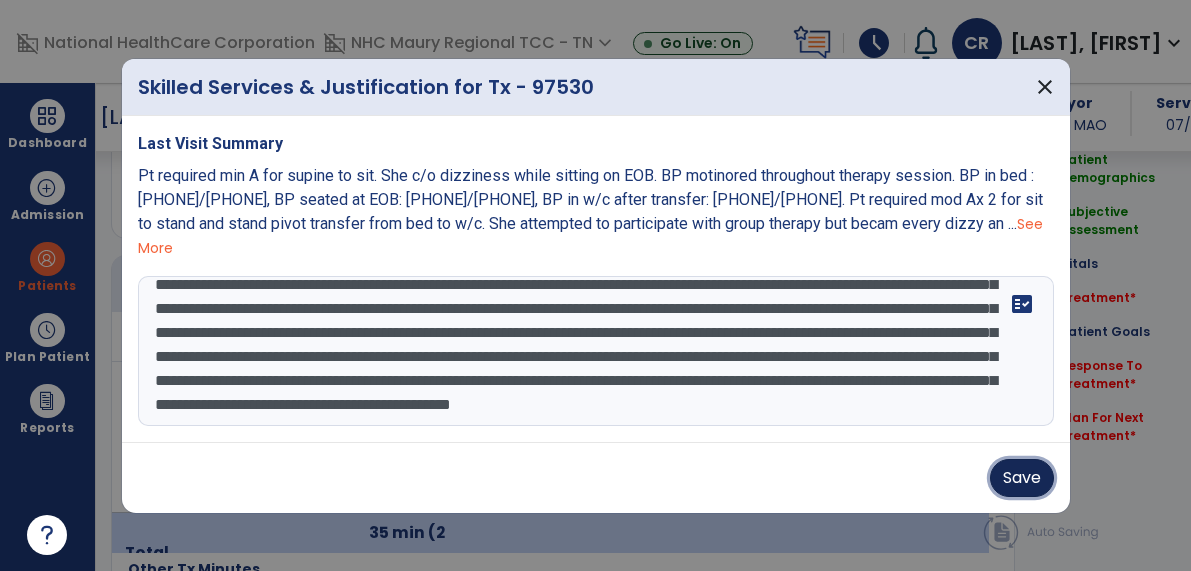 click on "Save" at bounding box center [1022, 478] 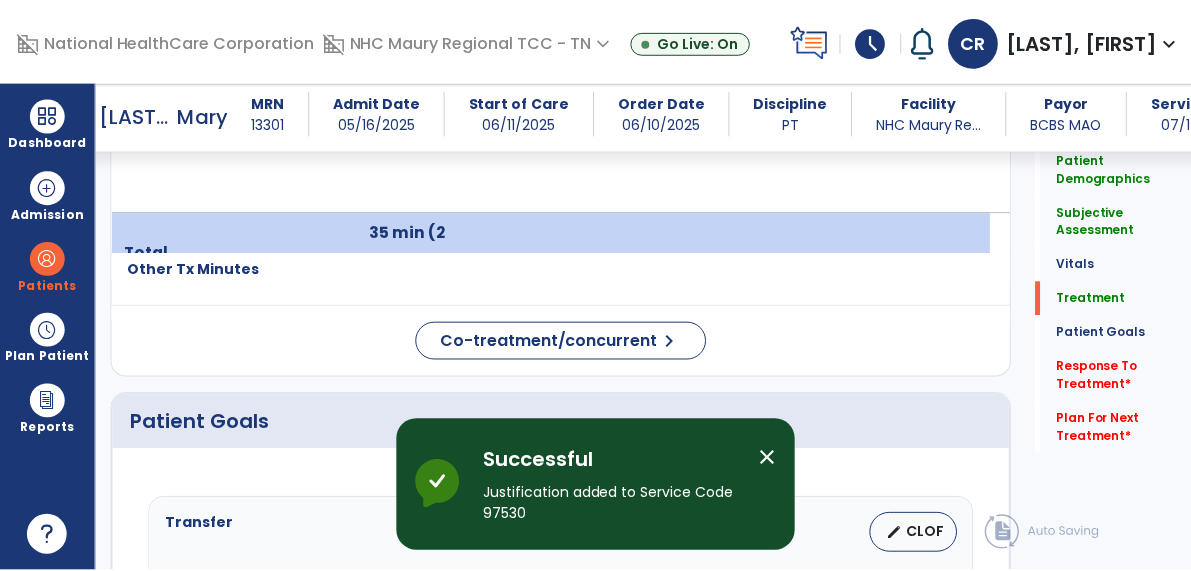 scroll, scrollTop: 1406, scrollLeft: 0, axis: vertical 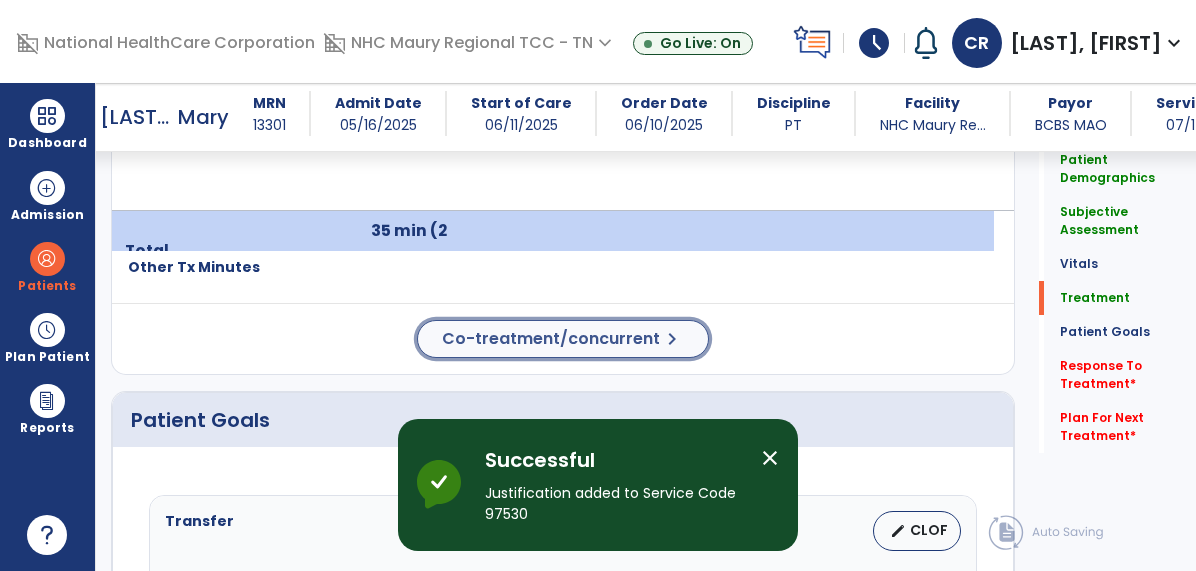 click on "Co-treatment/concurrent" 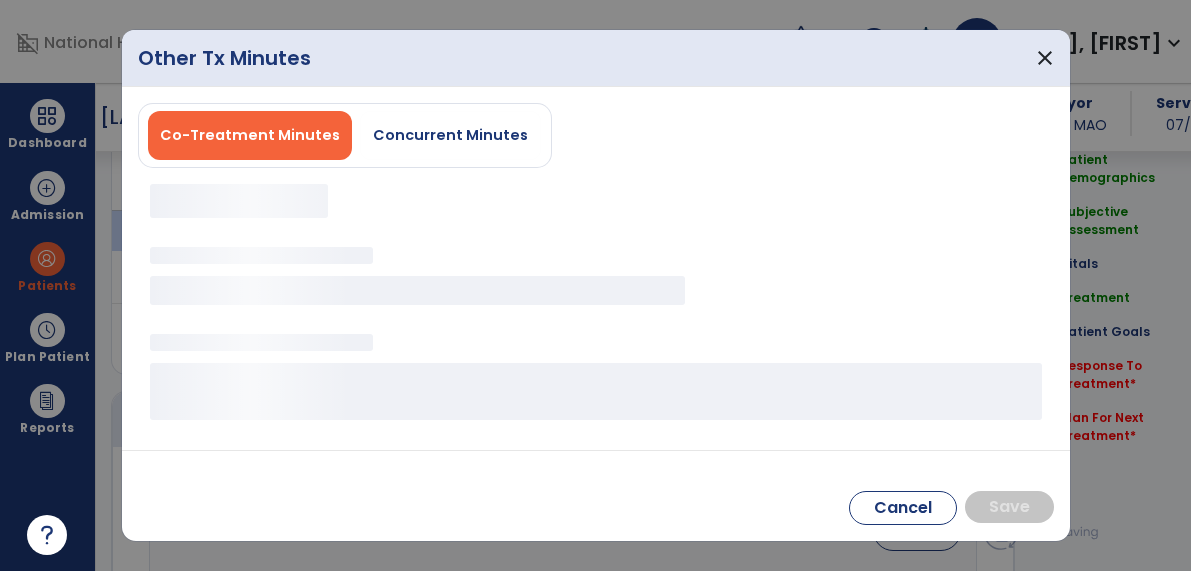 scroll, scrollTop: 1406, scrollLeft: 0, axis: vertical 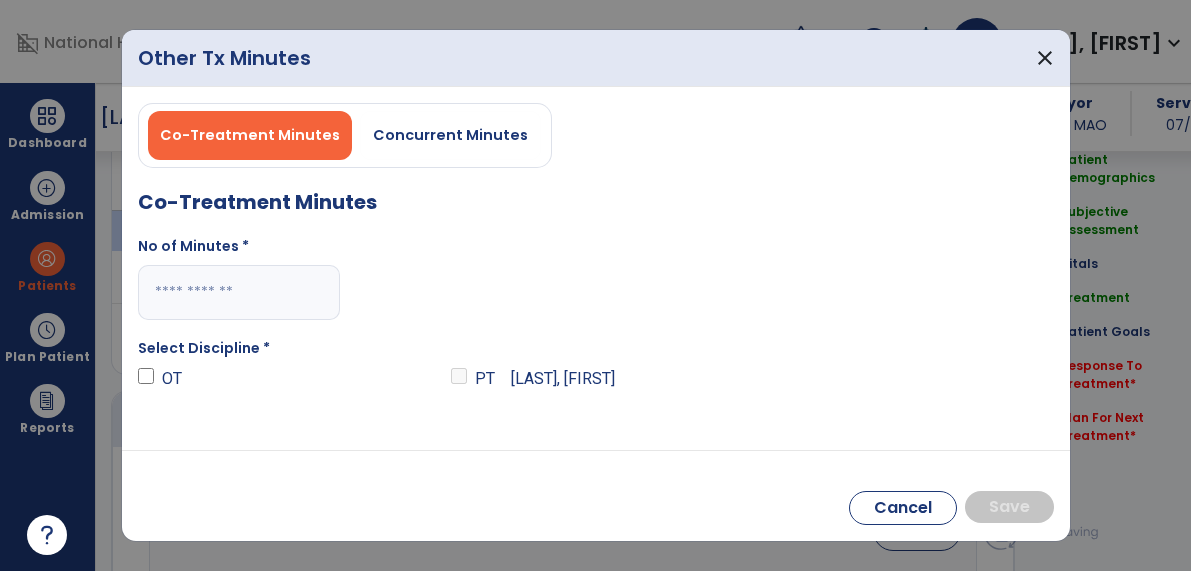click at bounding box center [239, 292] 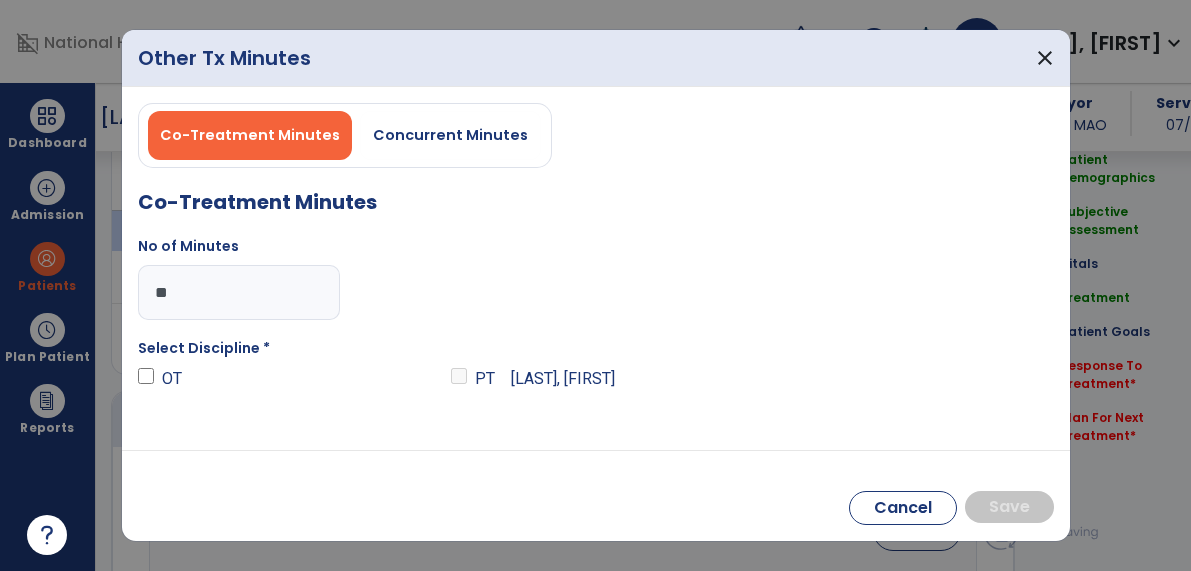 type on "**" 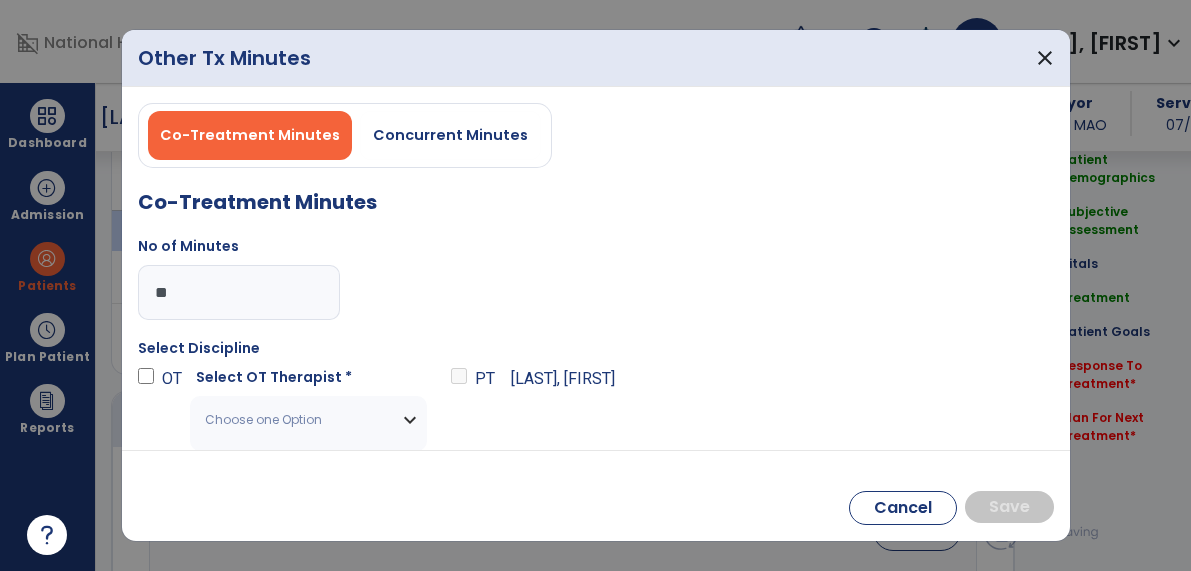 click on "Choose one Option" at bounding box center (308, 420) 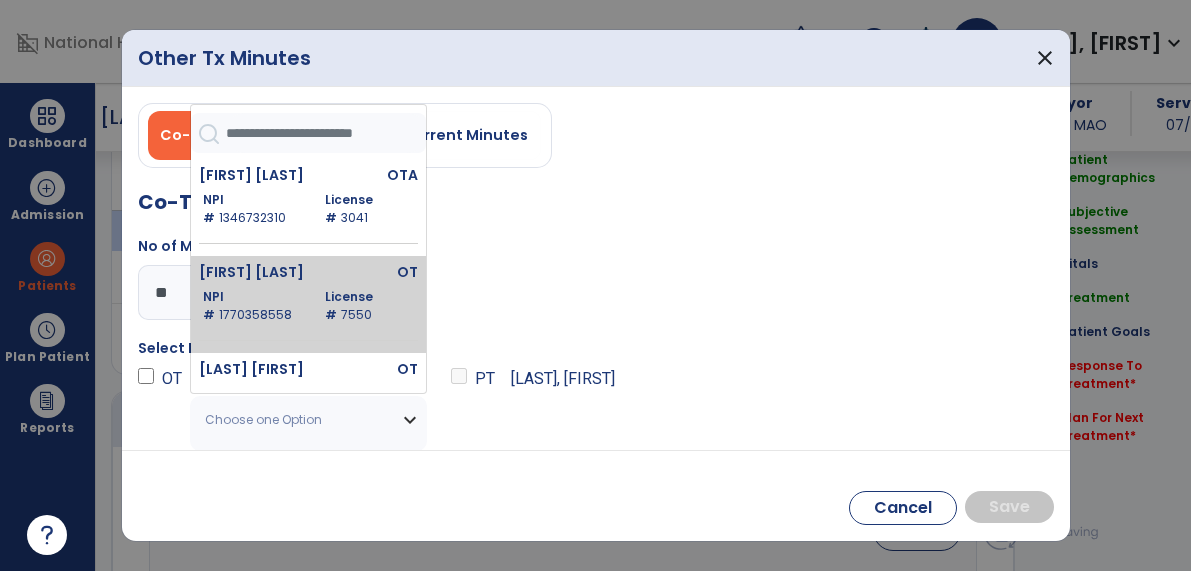 scroll, scrollTop: 1352, scrollLeft: 0, axis: vertical 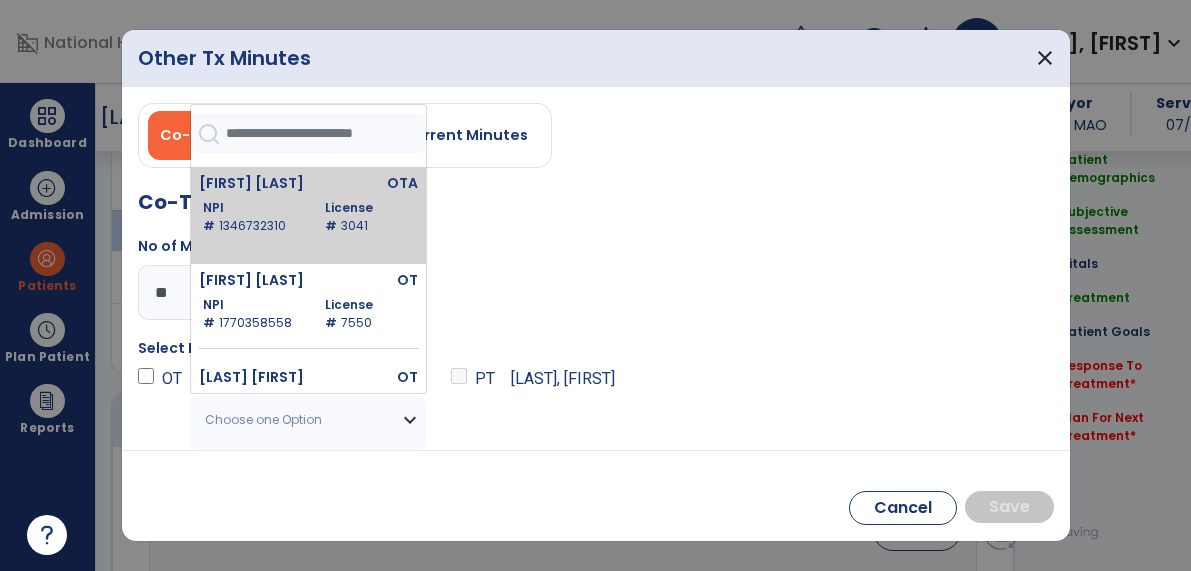 click on "NPI # [NUMBER]" at bounding box center [256, 217] 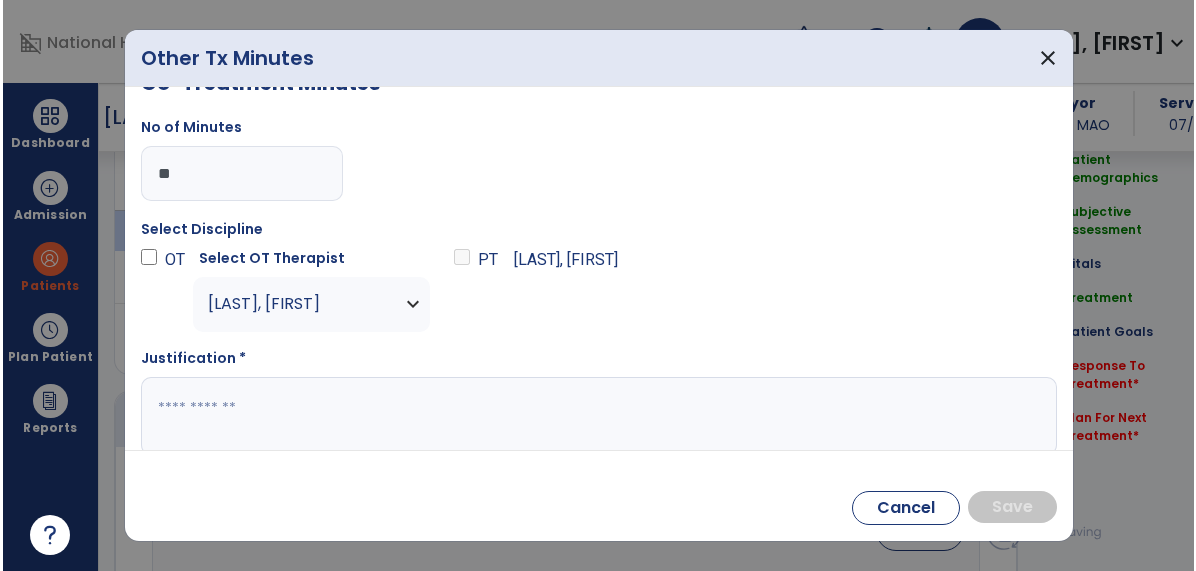 scroll, scrollTop: 140, scrollLeft: 0, axis: vertical 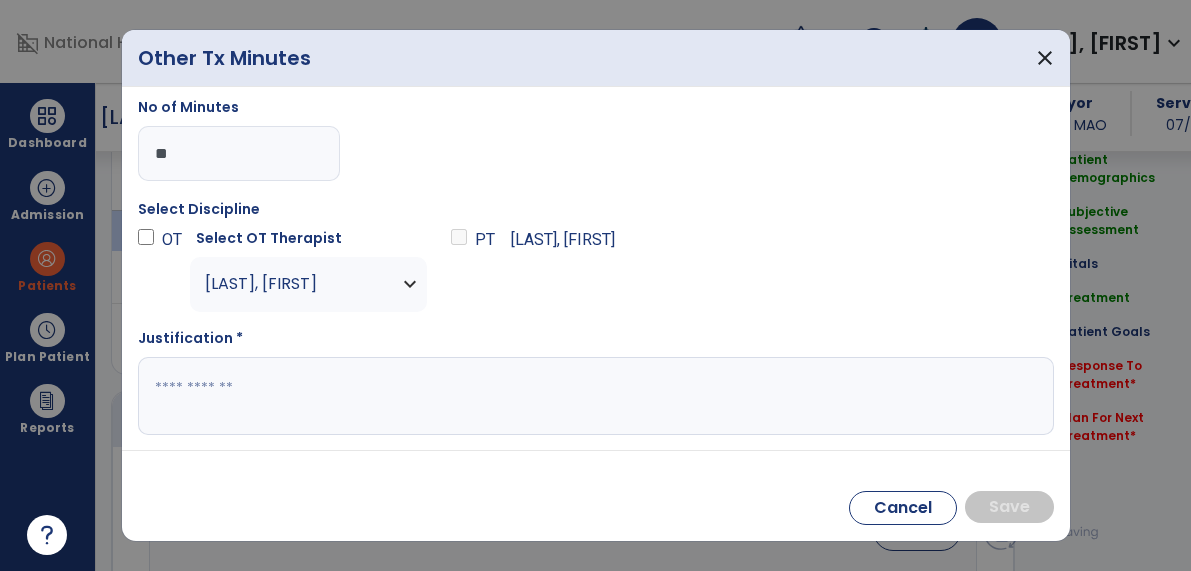 click at bounding box center [593, 396] 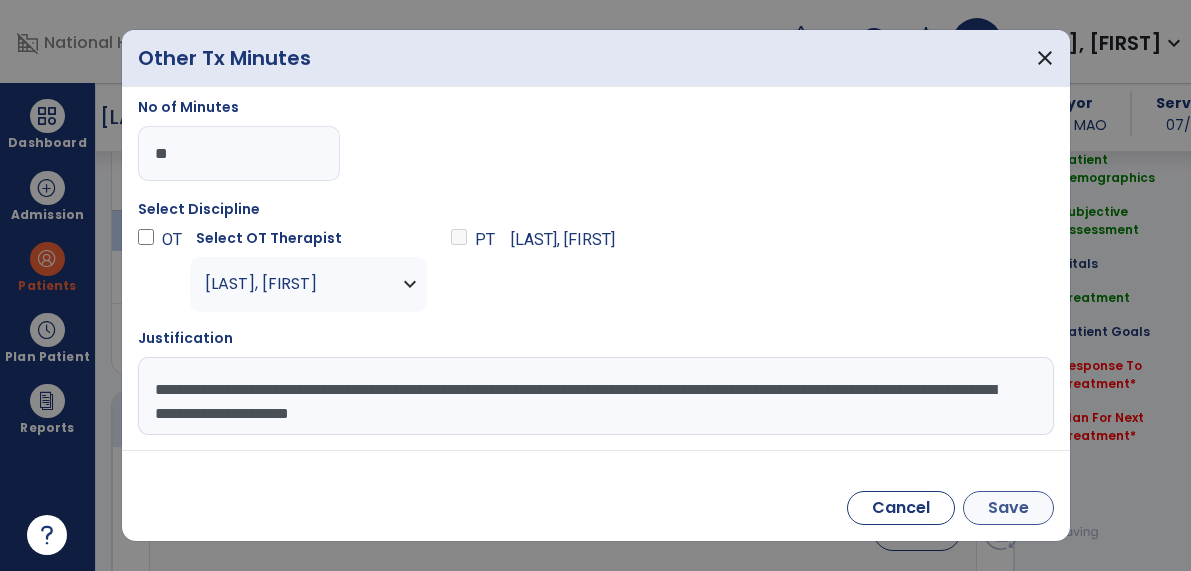 type on "**********" 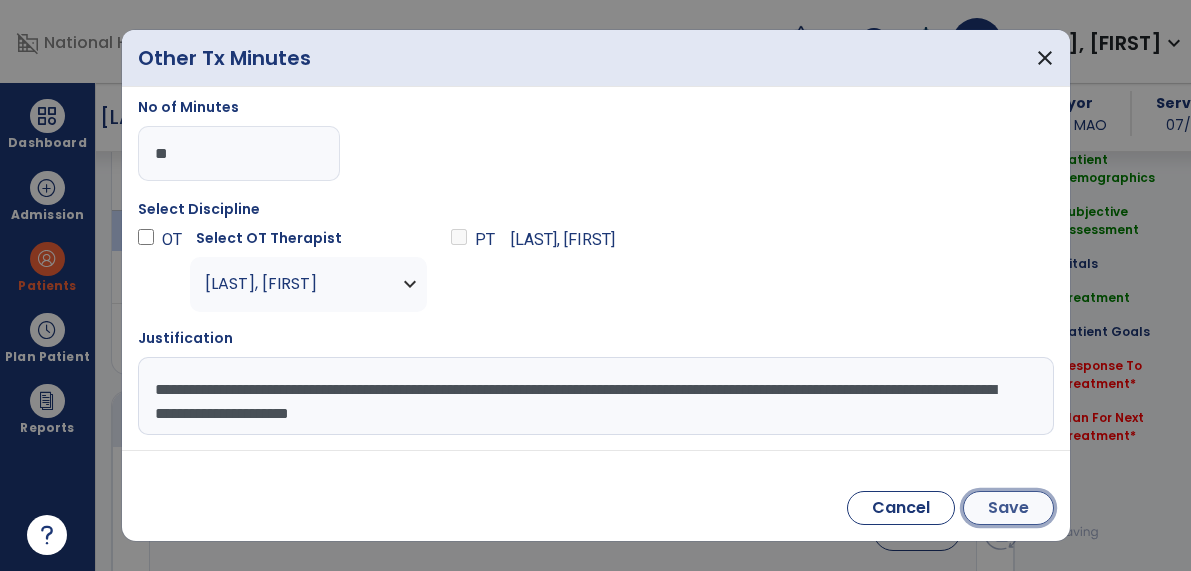 click on "Save" at bounding box center (1008, 508) 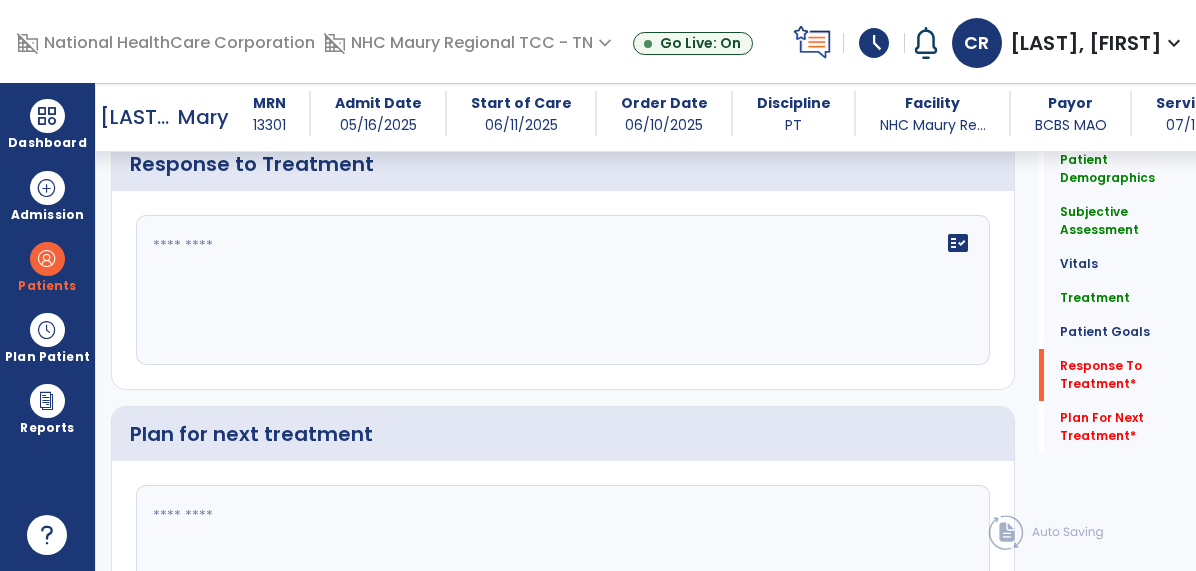 scroll, scrollTop: 2940, scrollLeft: 0, axis: vertical 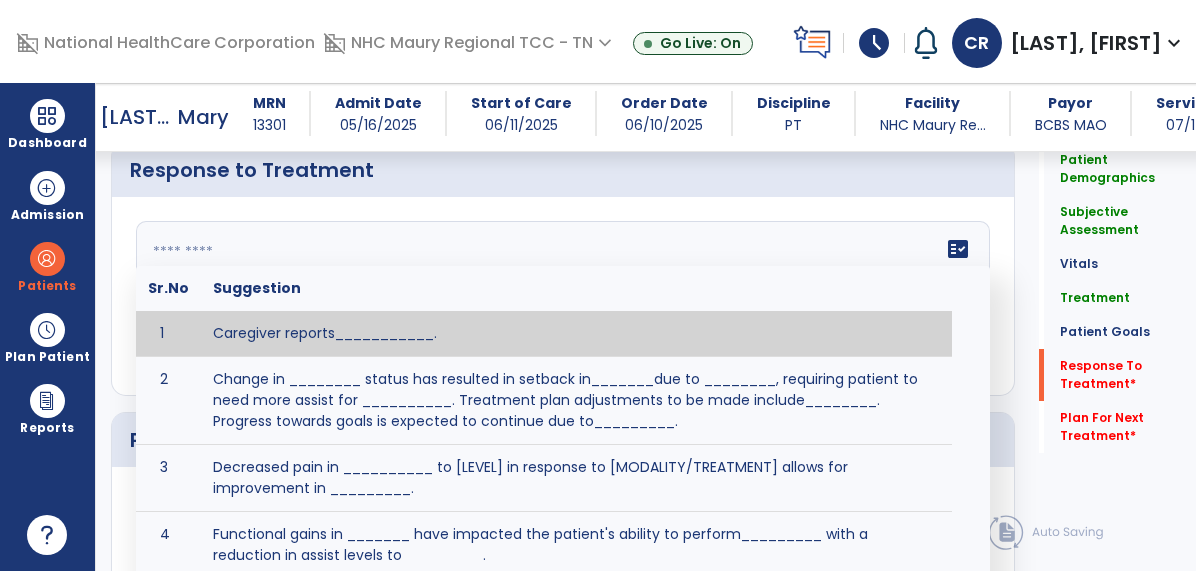 click on "fact_check  Sr.No Suggestion 1 Caregiver reports___________. 2 Change in ________ status has resulted in setback in_______due to ________, requiring patient to need more assist for __________.   Treatment plan adjustments to be made include________.  Progress towards goals is expected to continue due to_________. 3 Decreased pain in __________ to [LEVEL] in response to [MODALITY/TREATMENT] allows for improvement in _________. 4 Functional gains in _______ have impacted the patient's ability to perform_________ with a reduction in assist levels to_________. 5 Functional progress this week has been significant due to__________. 6 Gains in ________ have improved the patient's ability to perform ______with decreased levels of assist to___________. 7 Improvement in ________allows patient to tolerate higher levels of challenges in_________. 8 Pain in [AREA] has decreased to [LEVEL] in response to [TREATMENT/MODALITY], allowing fore ease in completing__________. 9 10 11 12 13 14 15 16 17 18 19 20 21" 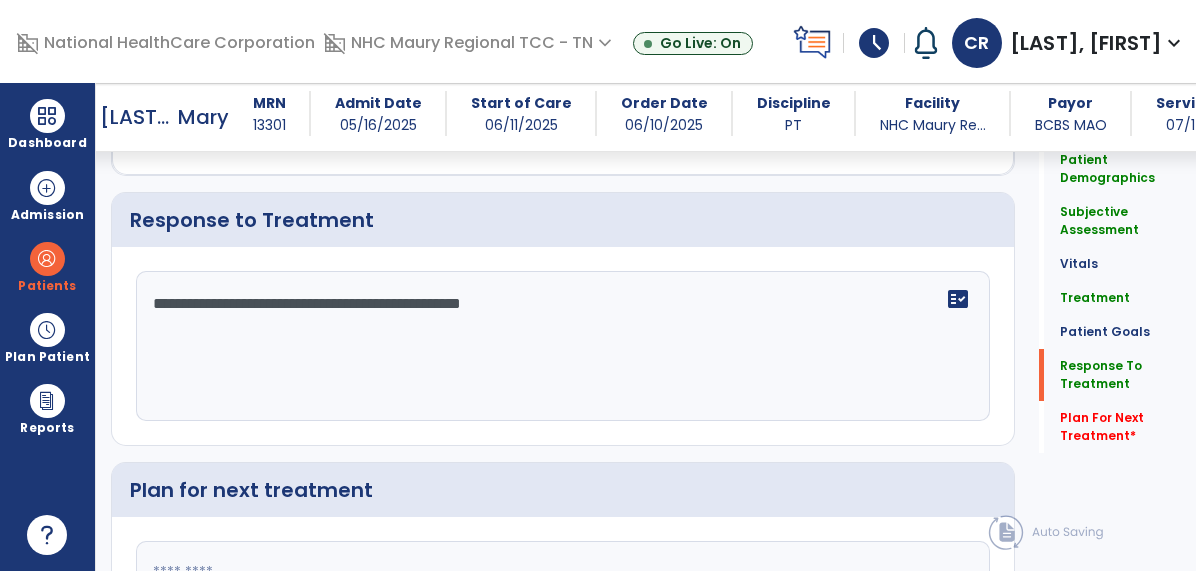 scroll, scrollTop: 2940, scrollLeft: 0, axis: vertical 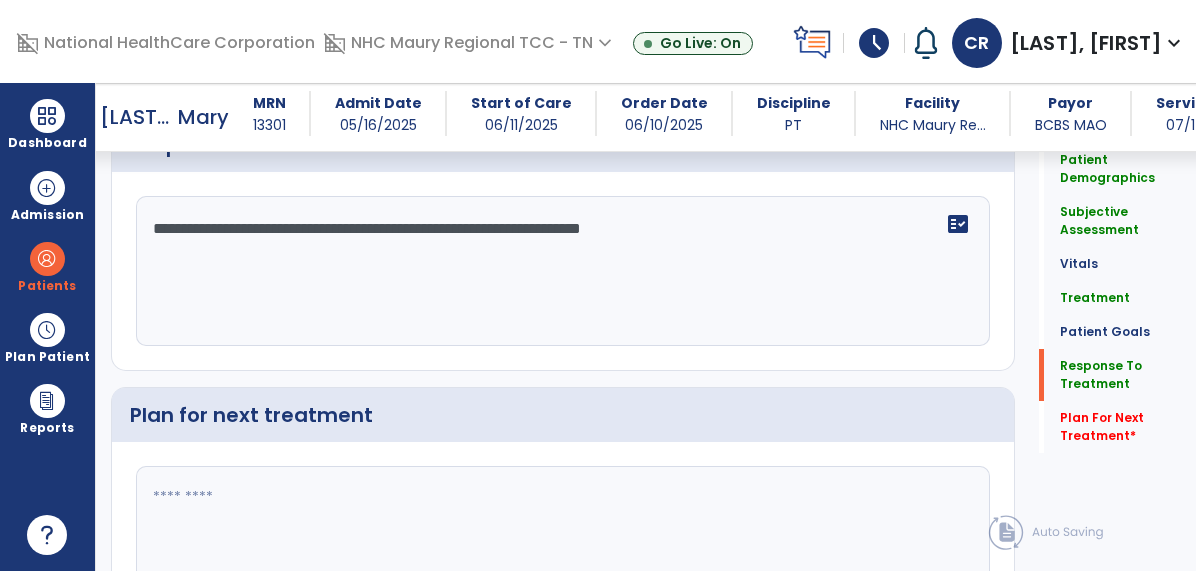type on "**********" 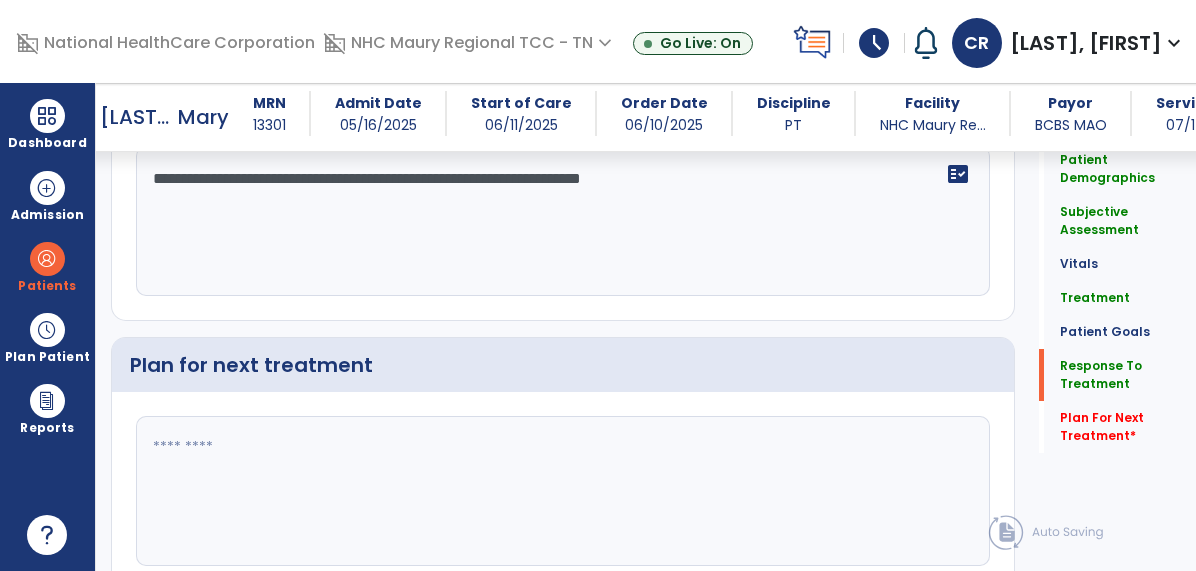 click 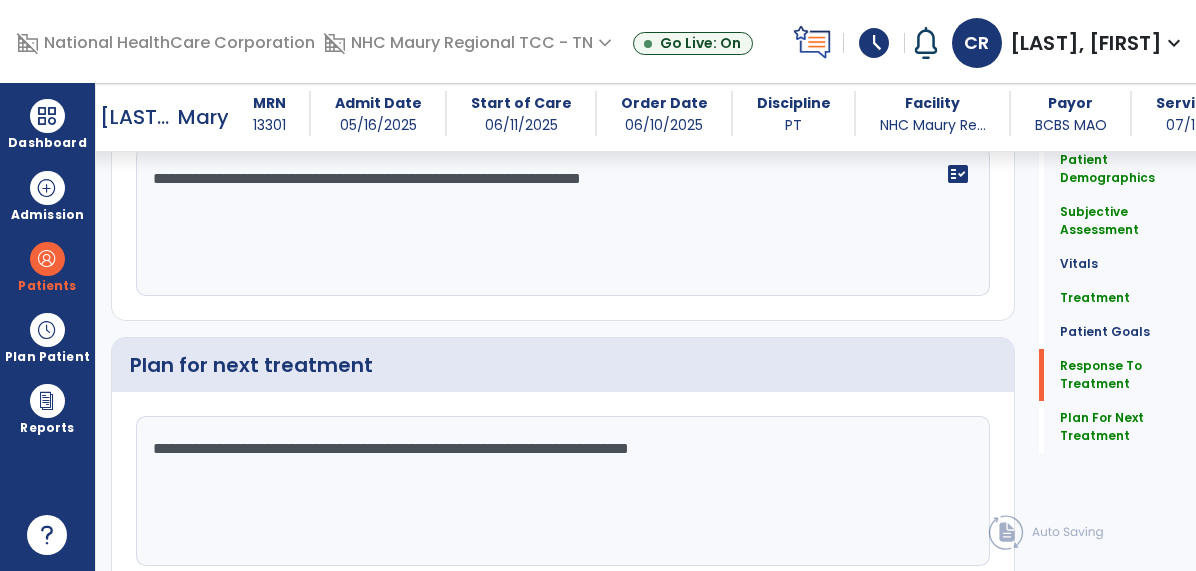 scroll, scrollTop: 3102, scrollLeft: 0, axis: vertical 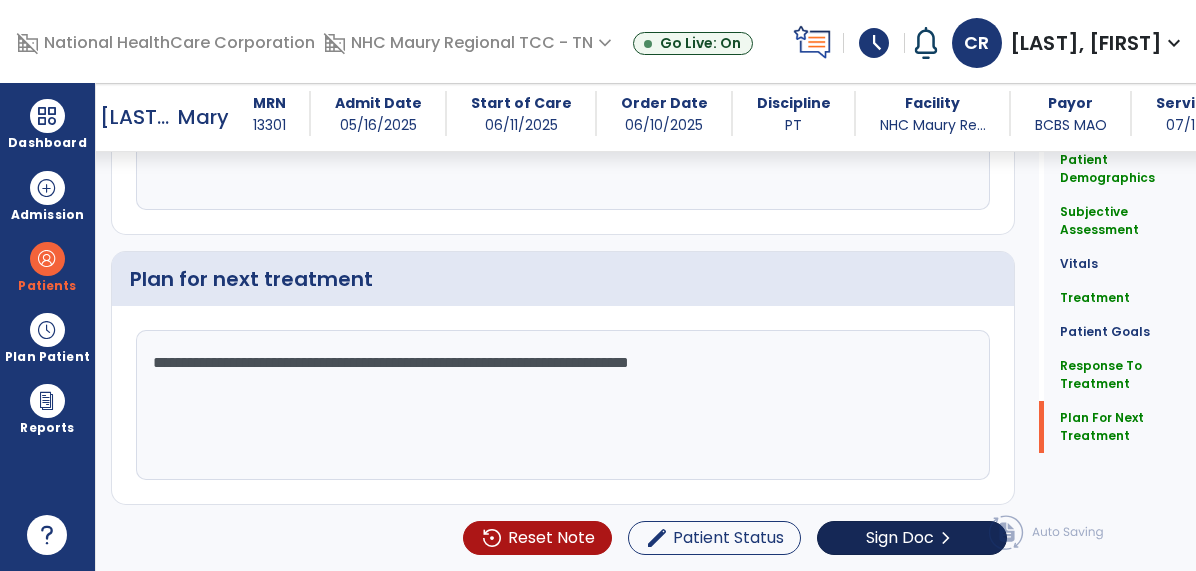 type on "**********" 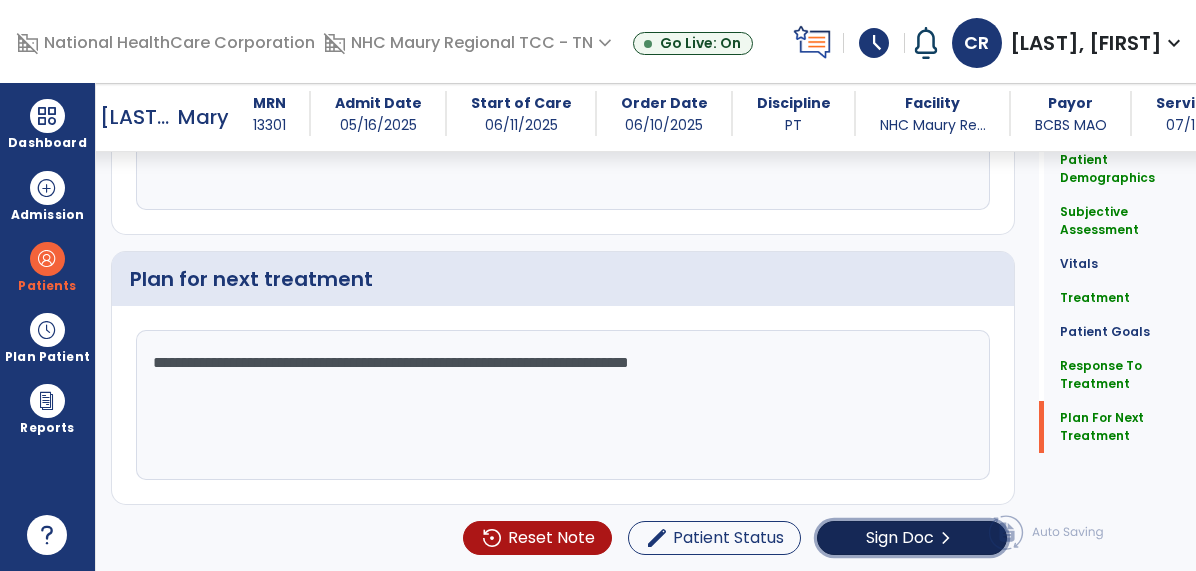 click on "Sign Doc" 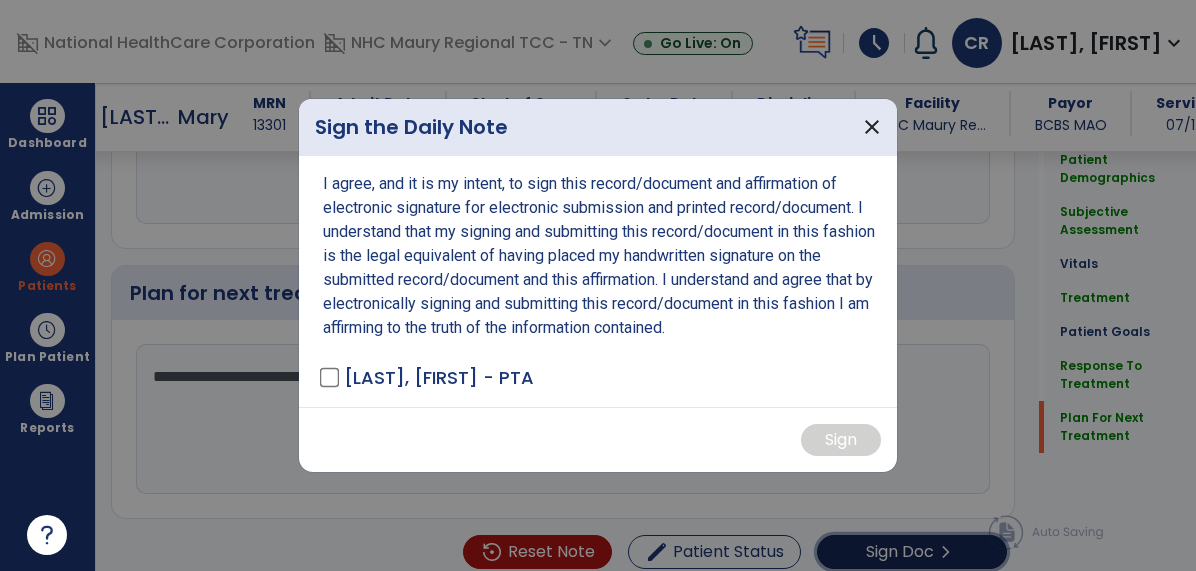 scroll, scrollTop: 3102, scrollLeft: 0, axis: vertical 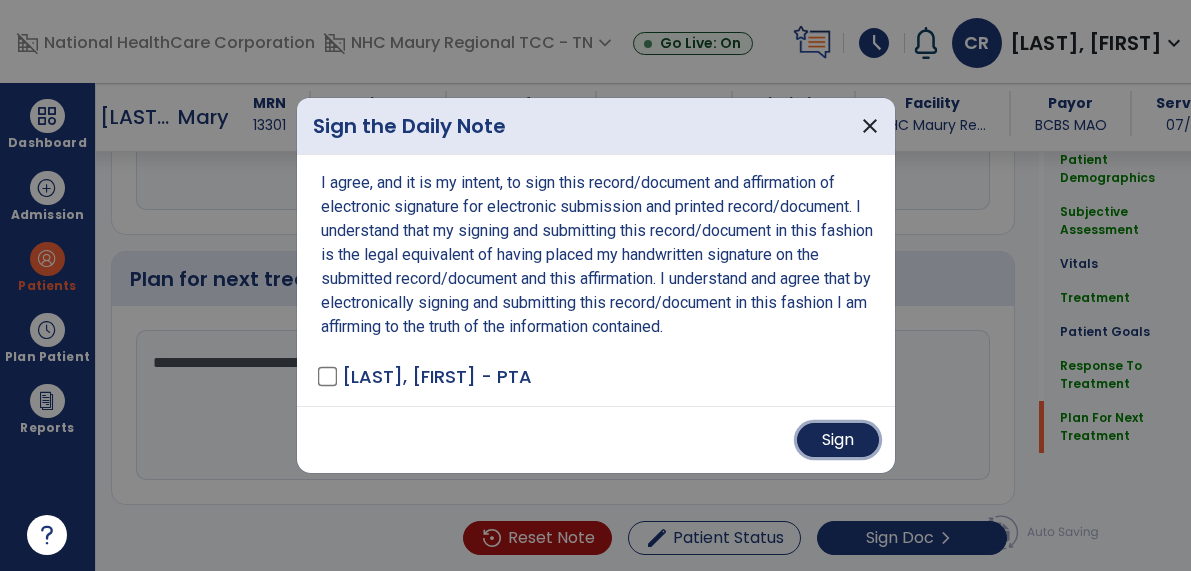 click on "Sign" at bounding box center [838, 440] 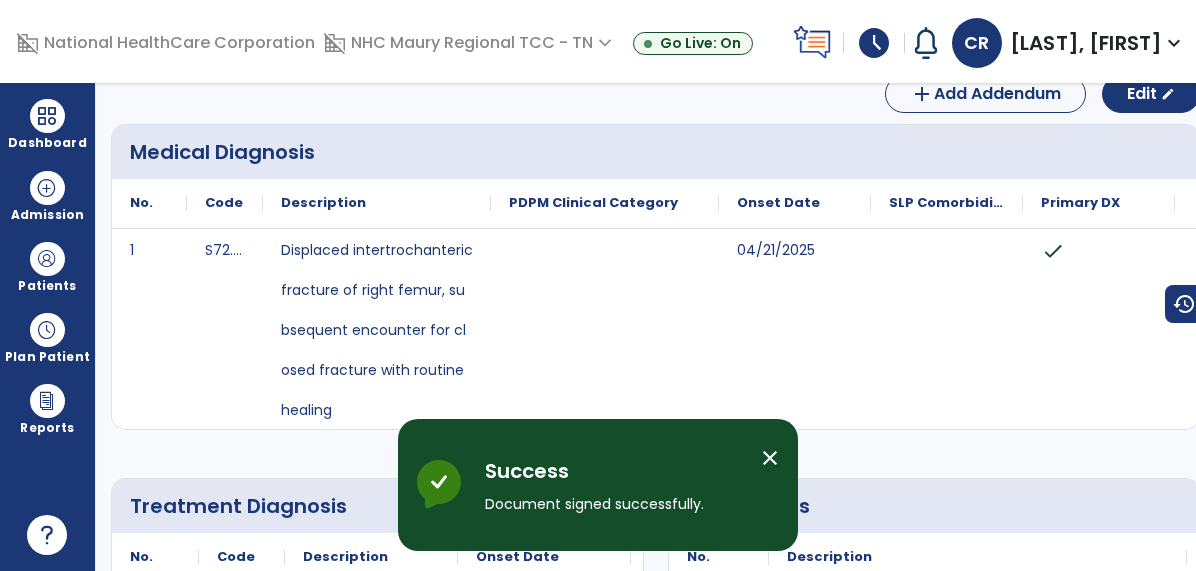 scroll, scrollTop: 0, scrollLeft: 0, axis: both 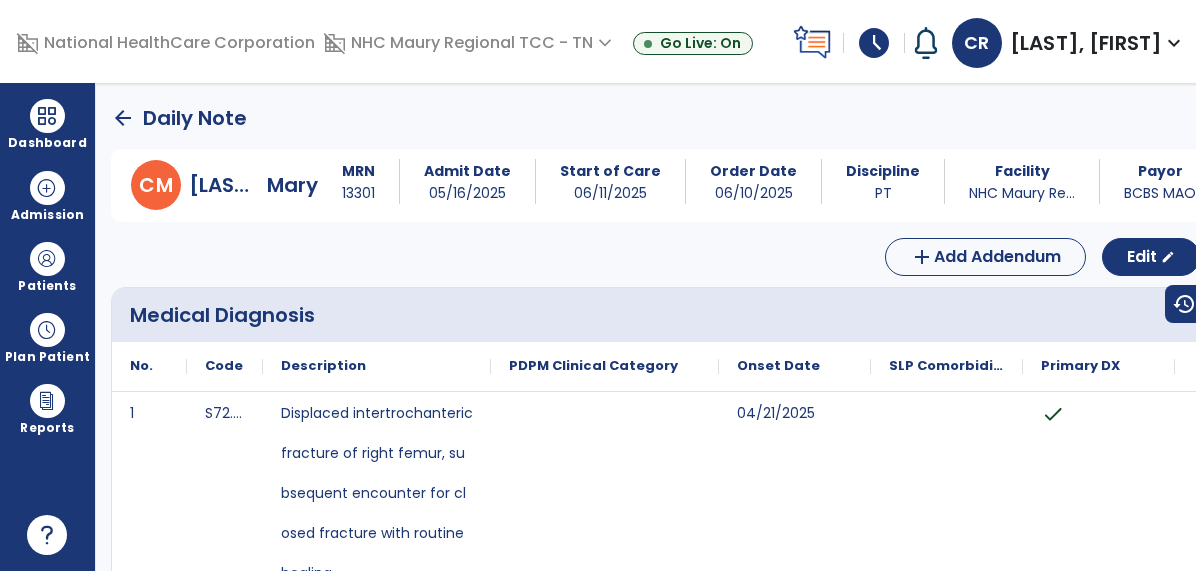 click on "arrow_back" 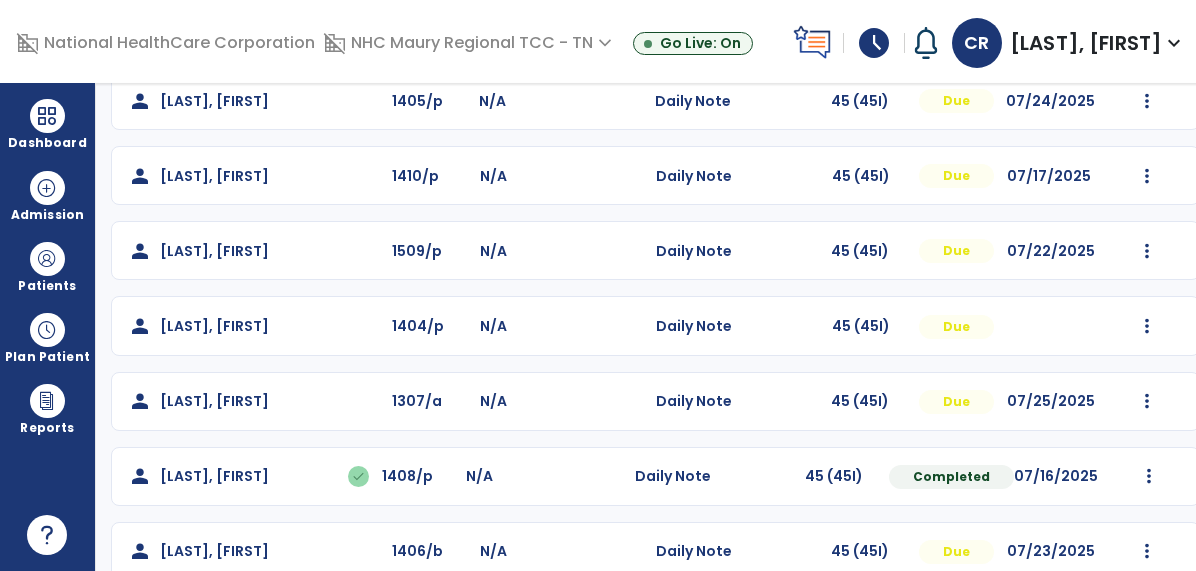 scroll, scrollTop: 396, scrollLeft: 0, axis: vertical 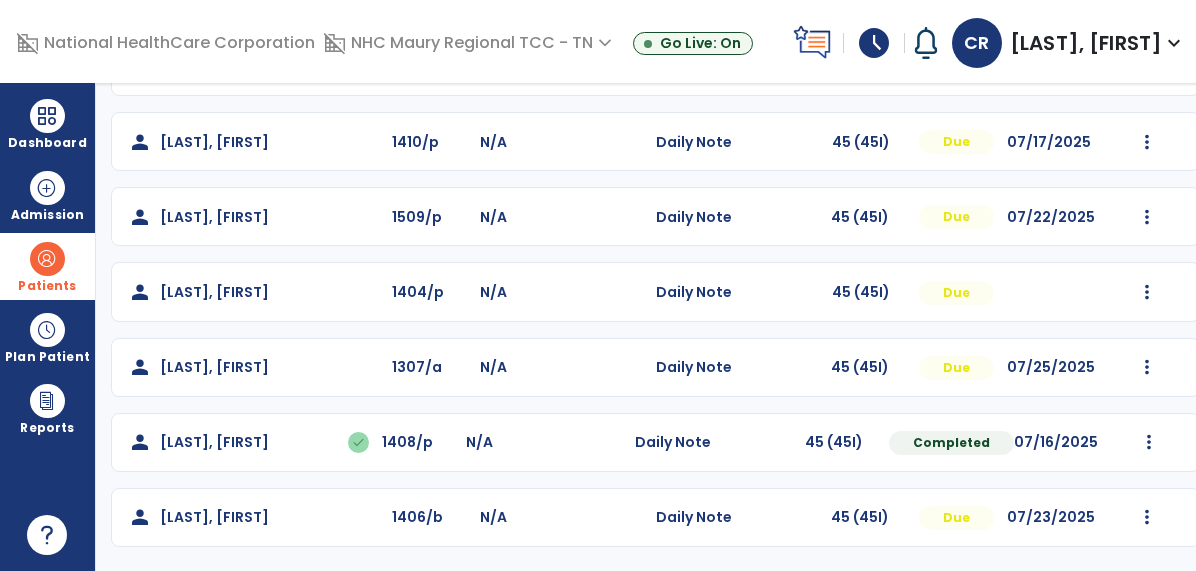 click at bounding box center (47, 259) 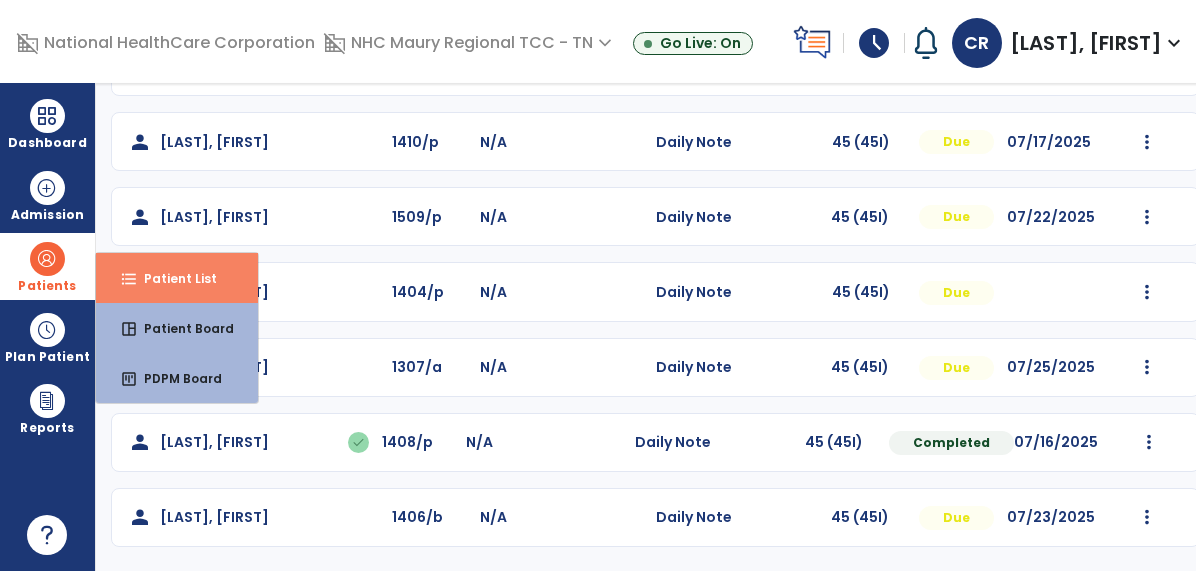 click on "Patient List" at bounding box center [172, 278] 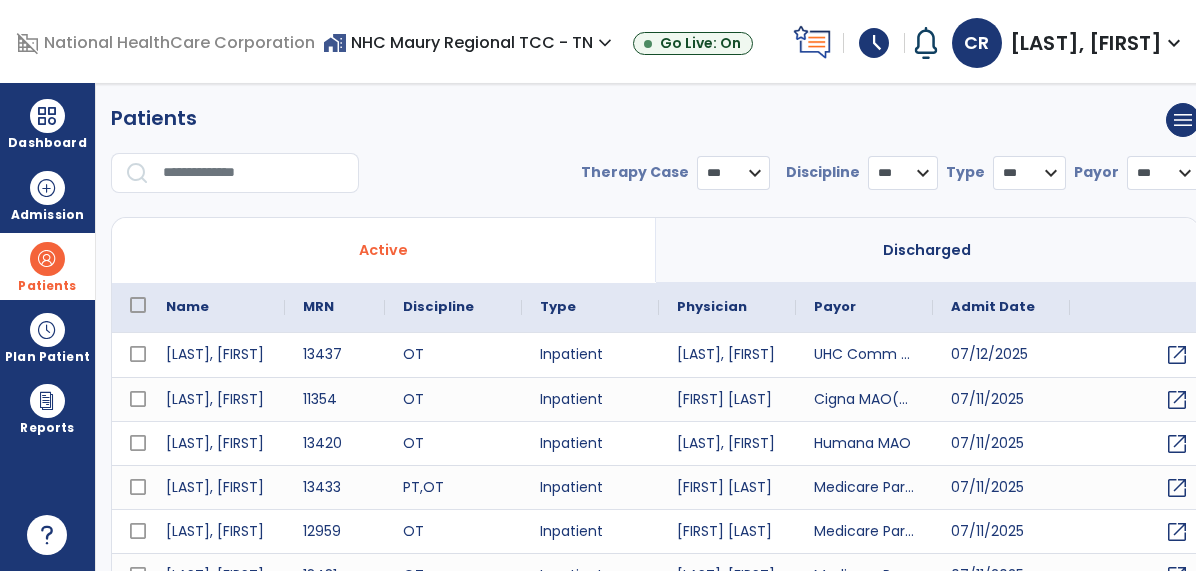 select on "***" 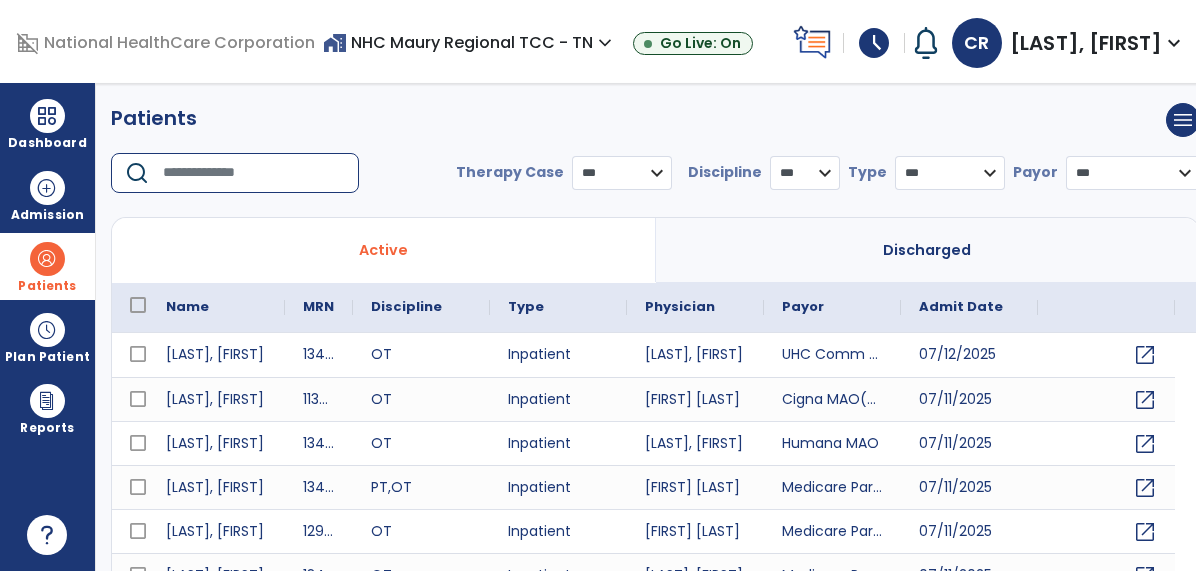 click at bounding box center [254, 173] 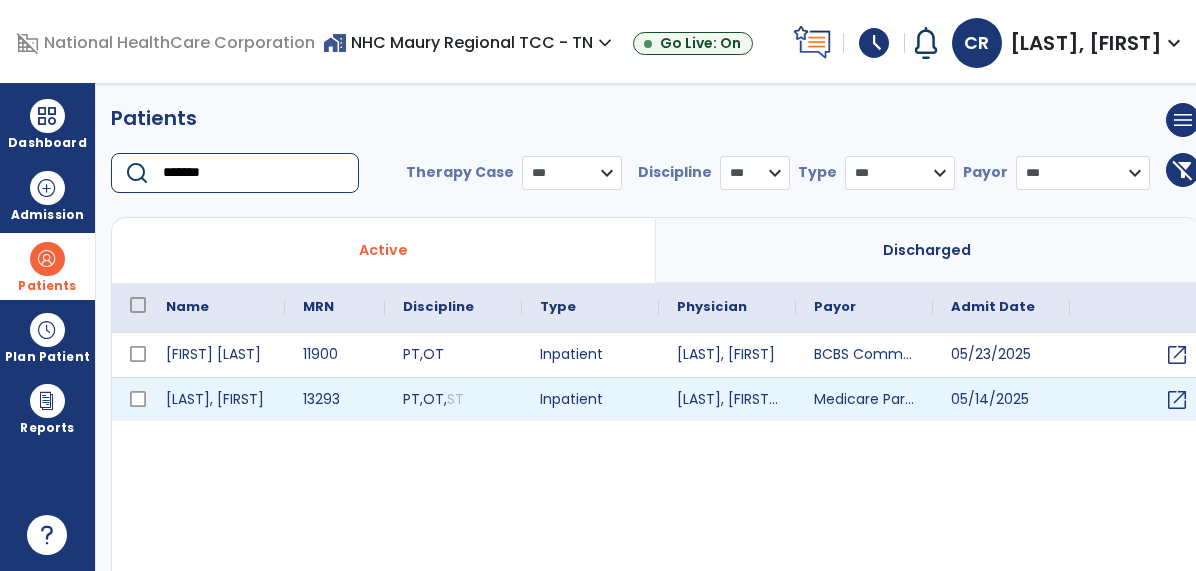 type on "*******" 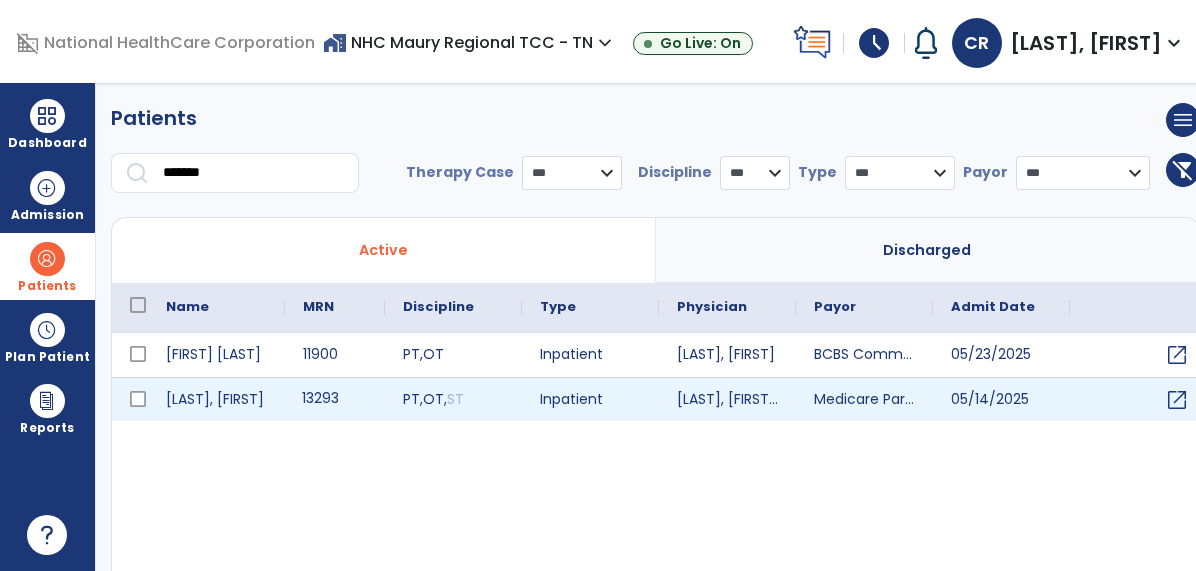 click on "13293" at bounding box center [335, 399] 